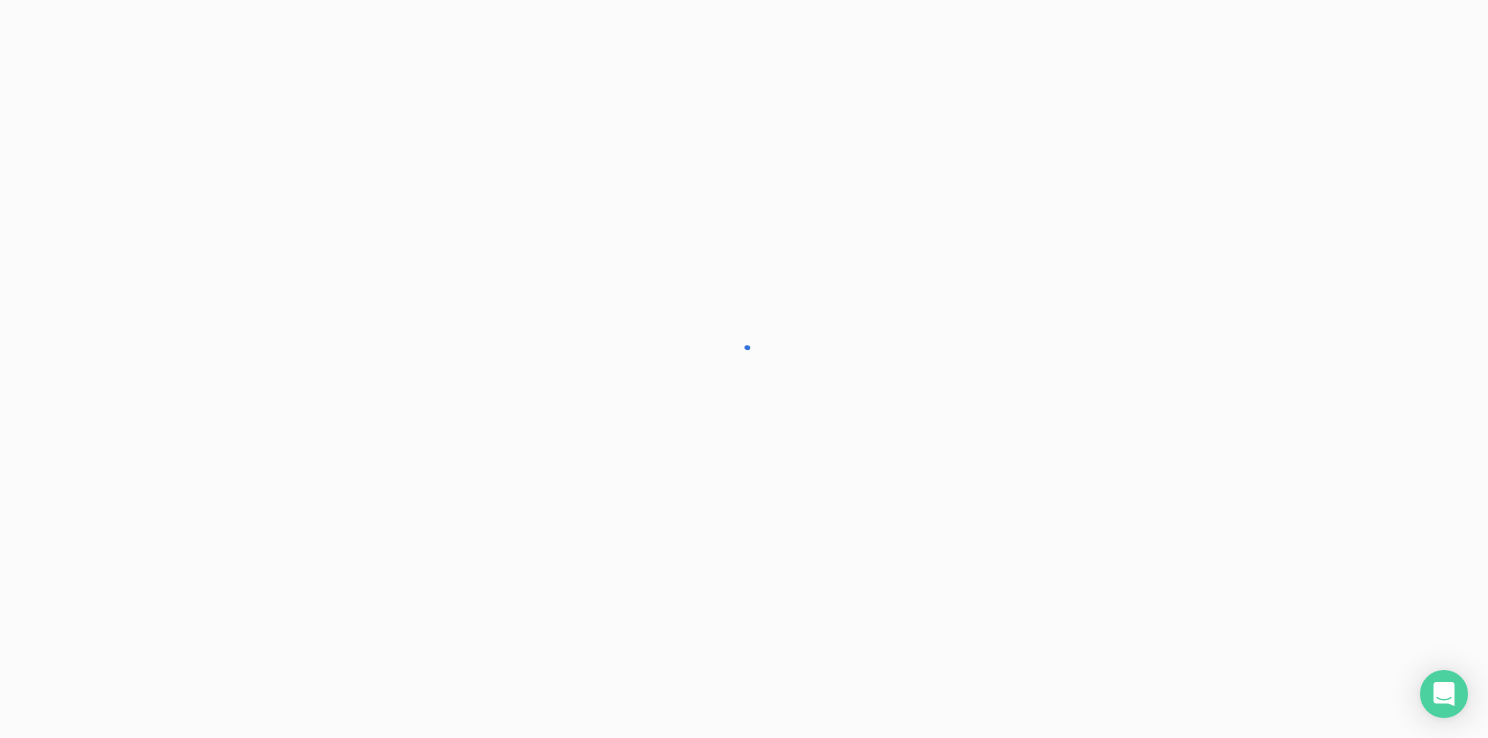 scroll, scrollTop: 0, scrollLeft: 0, axis: both 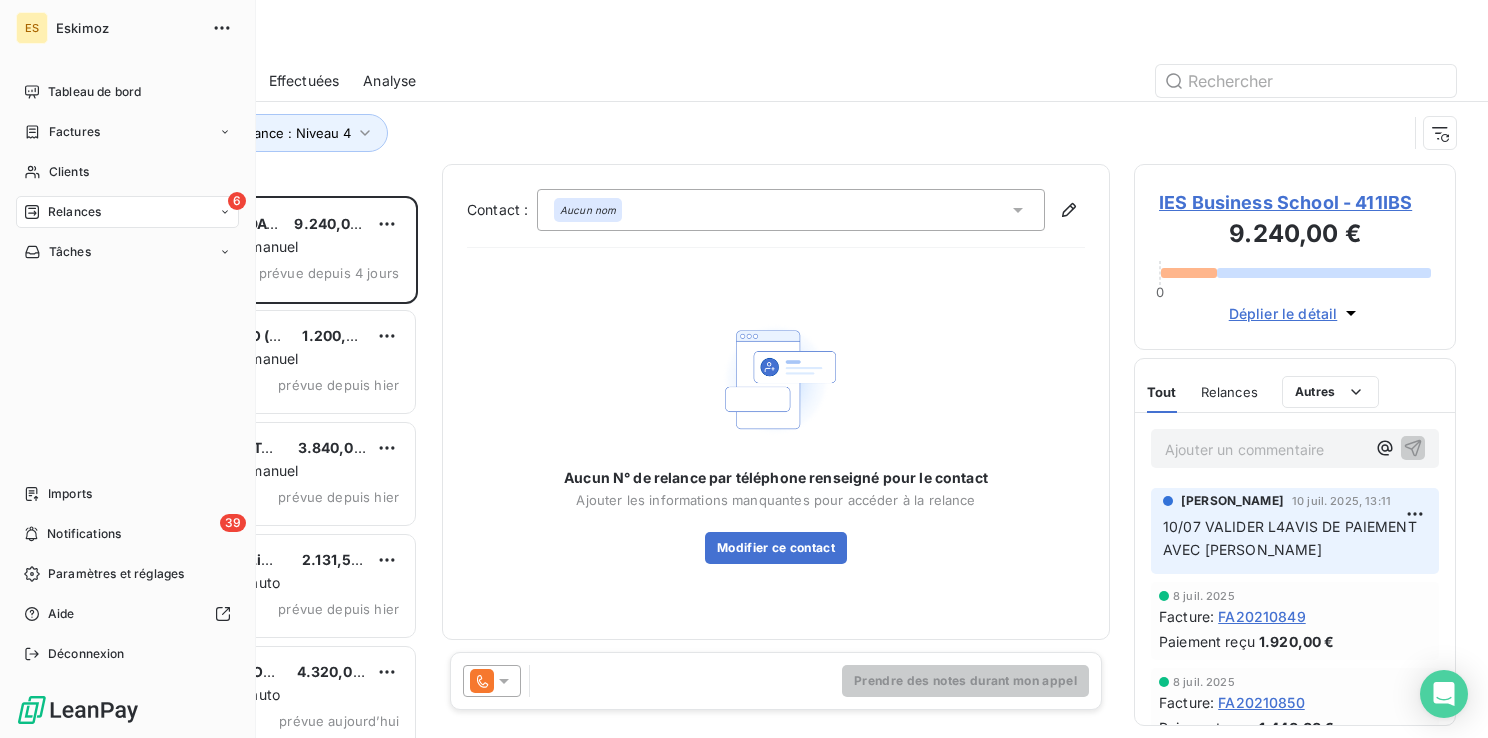click on "Relances" at bounding box center [74, 212] 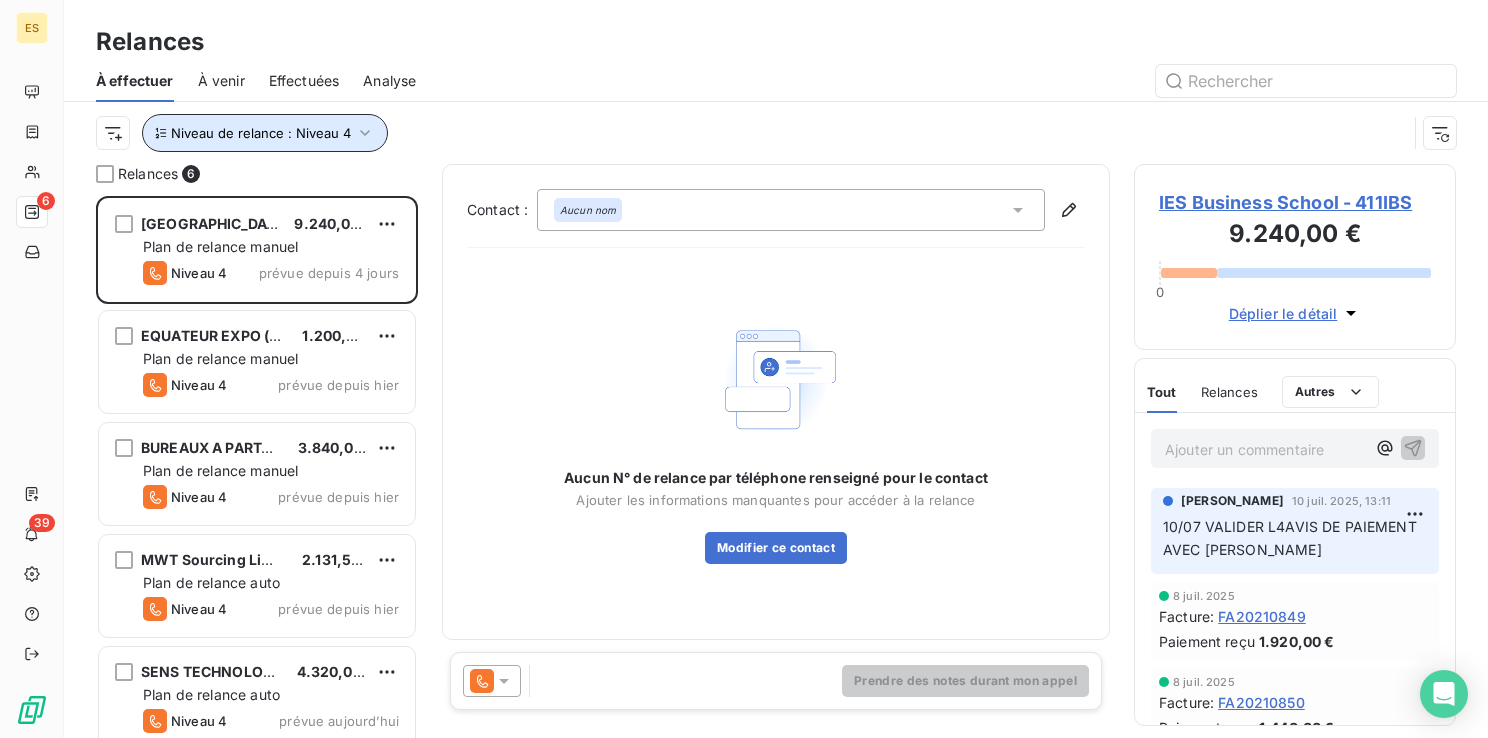 click 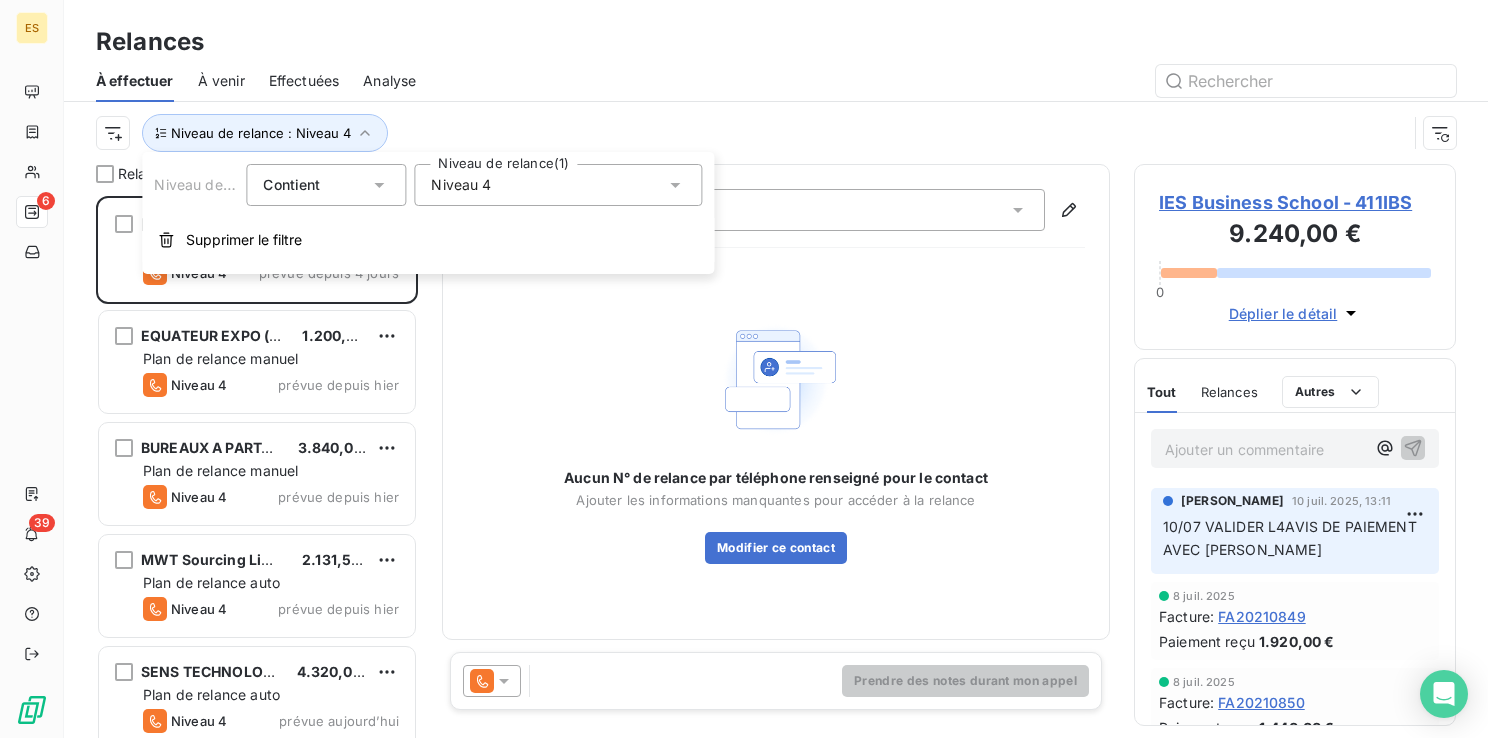 click on "Niveau 4" at bounding box center (558, 185) 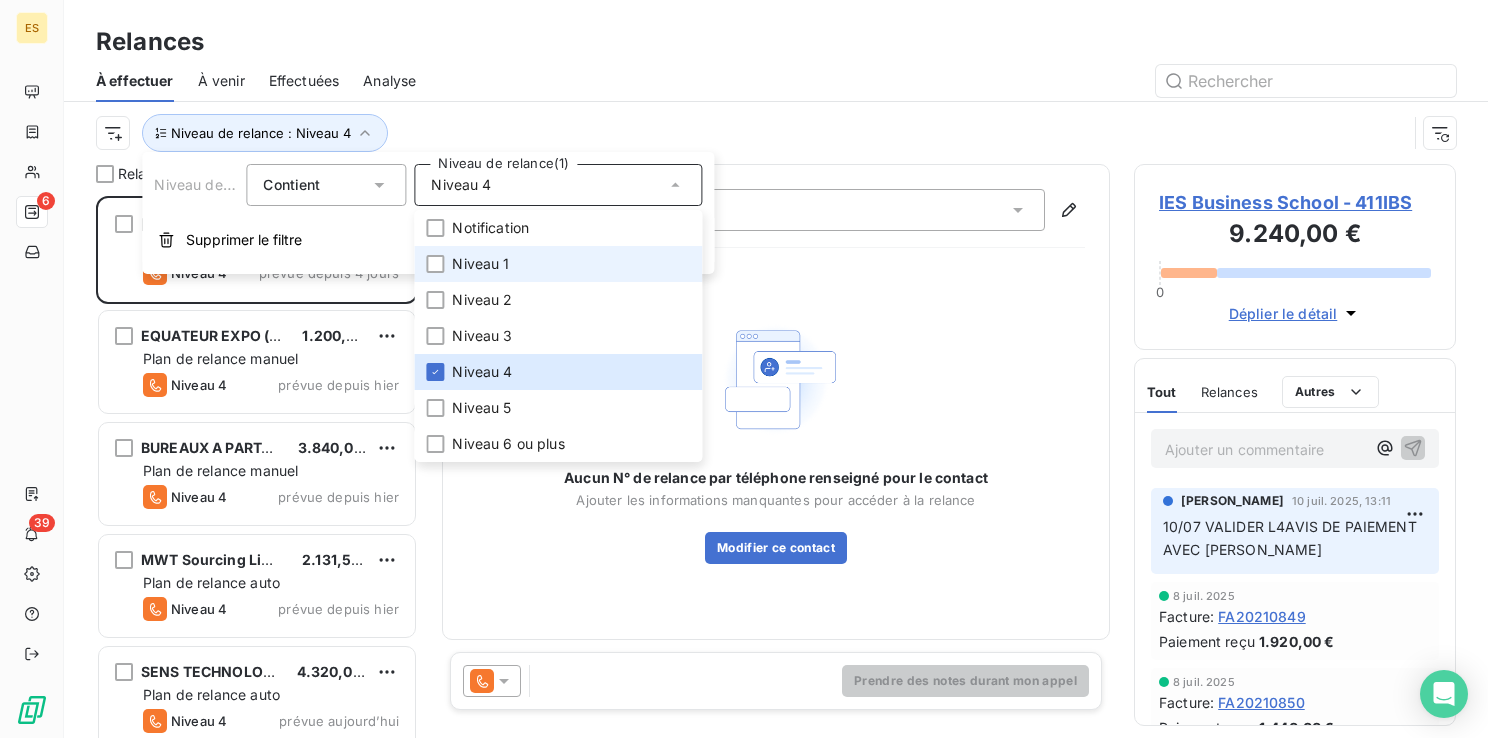 click on "Niveau 1" at bounding box center [480, 264] 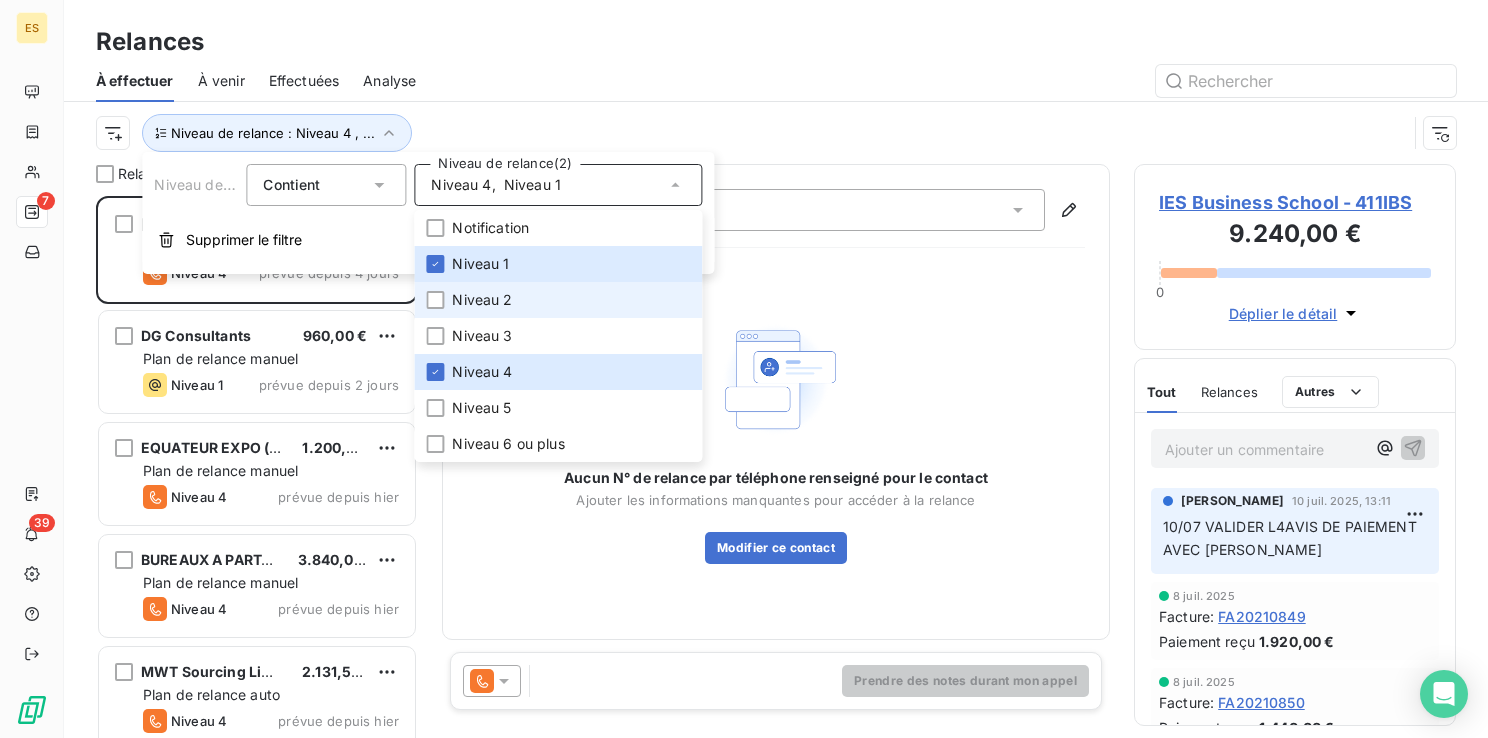 scroll, scrollTop: 16, scrollLeft: 16, axis: both 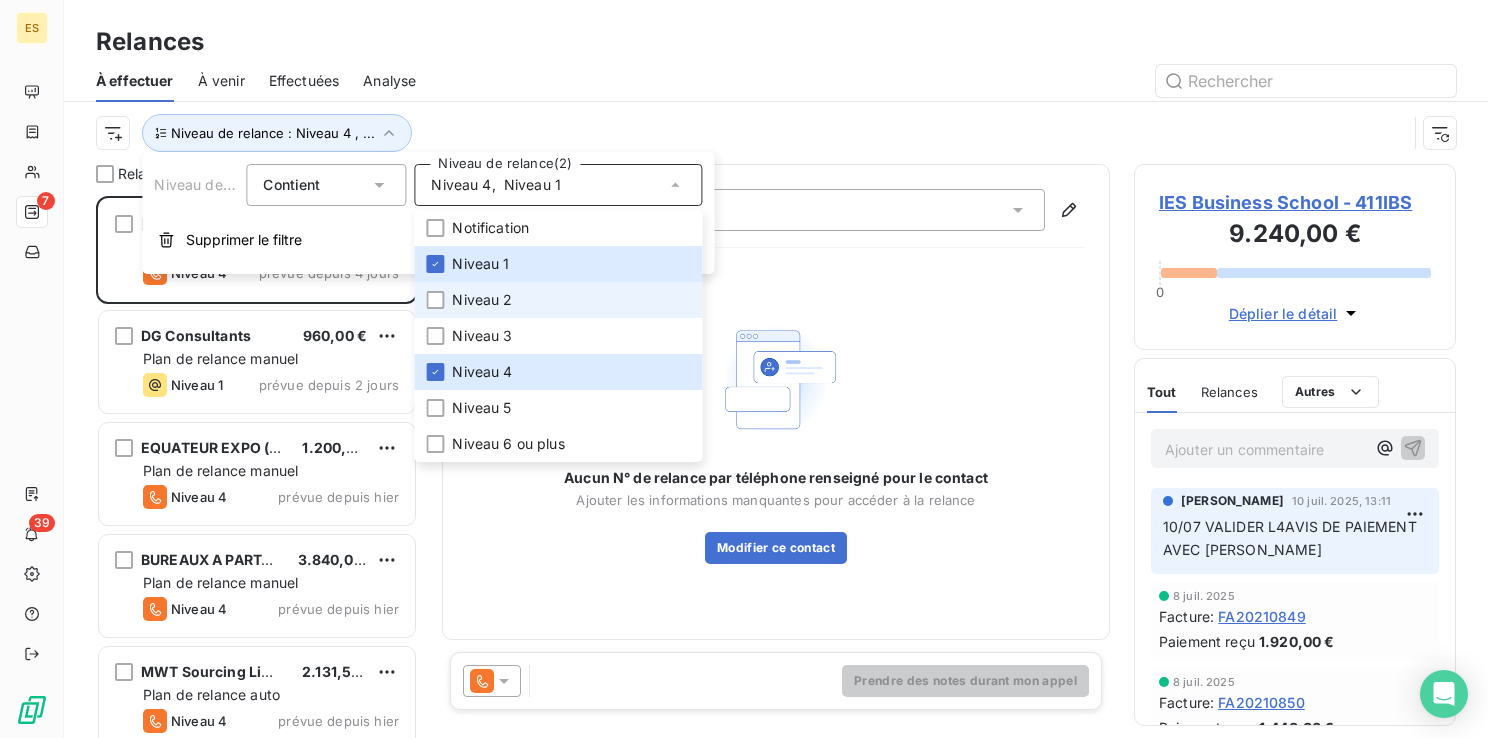 click on "Niveau 2" at bounding box center (482, 300) 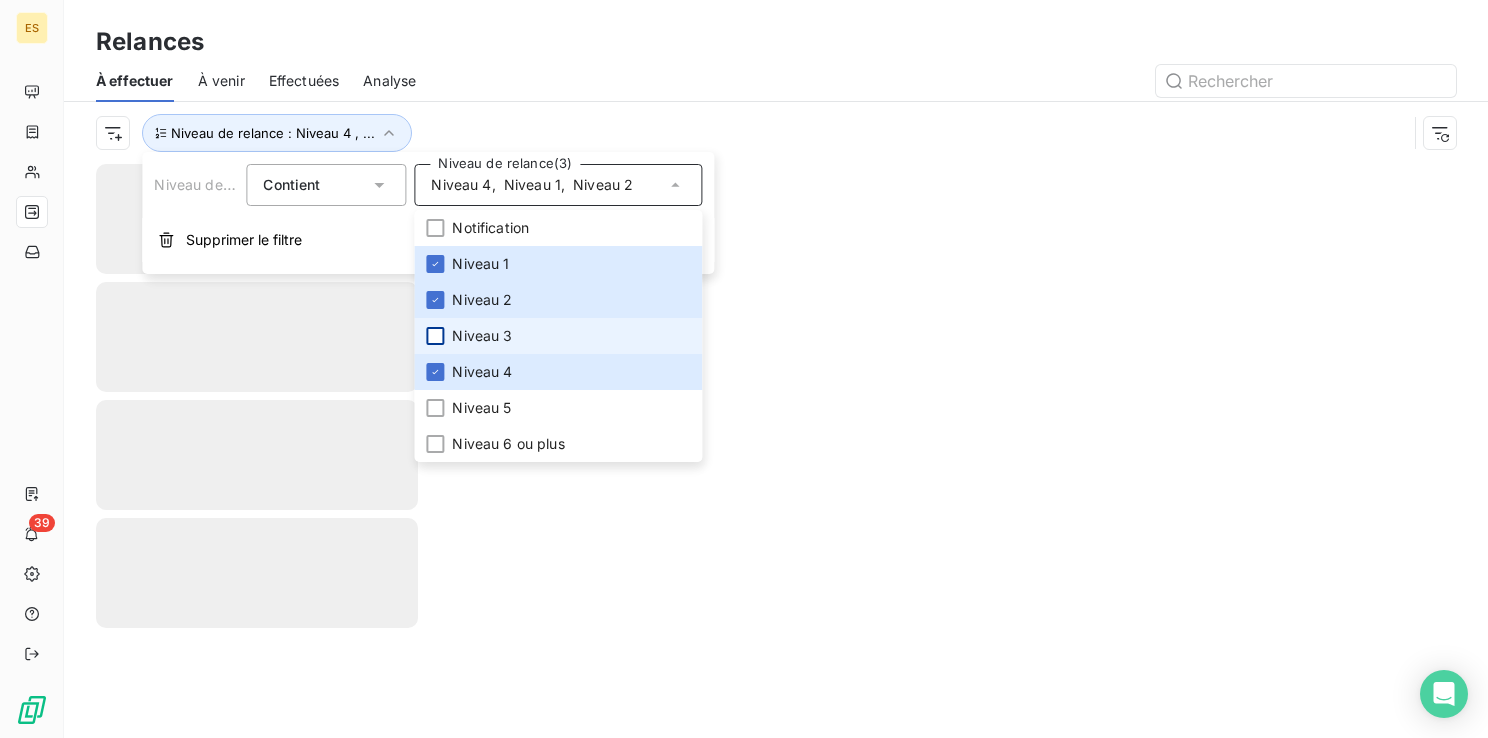 click at bounding box center [435, 336] 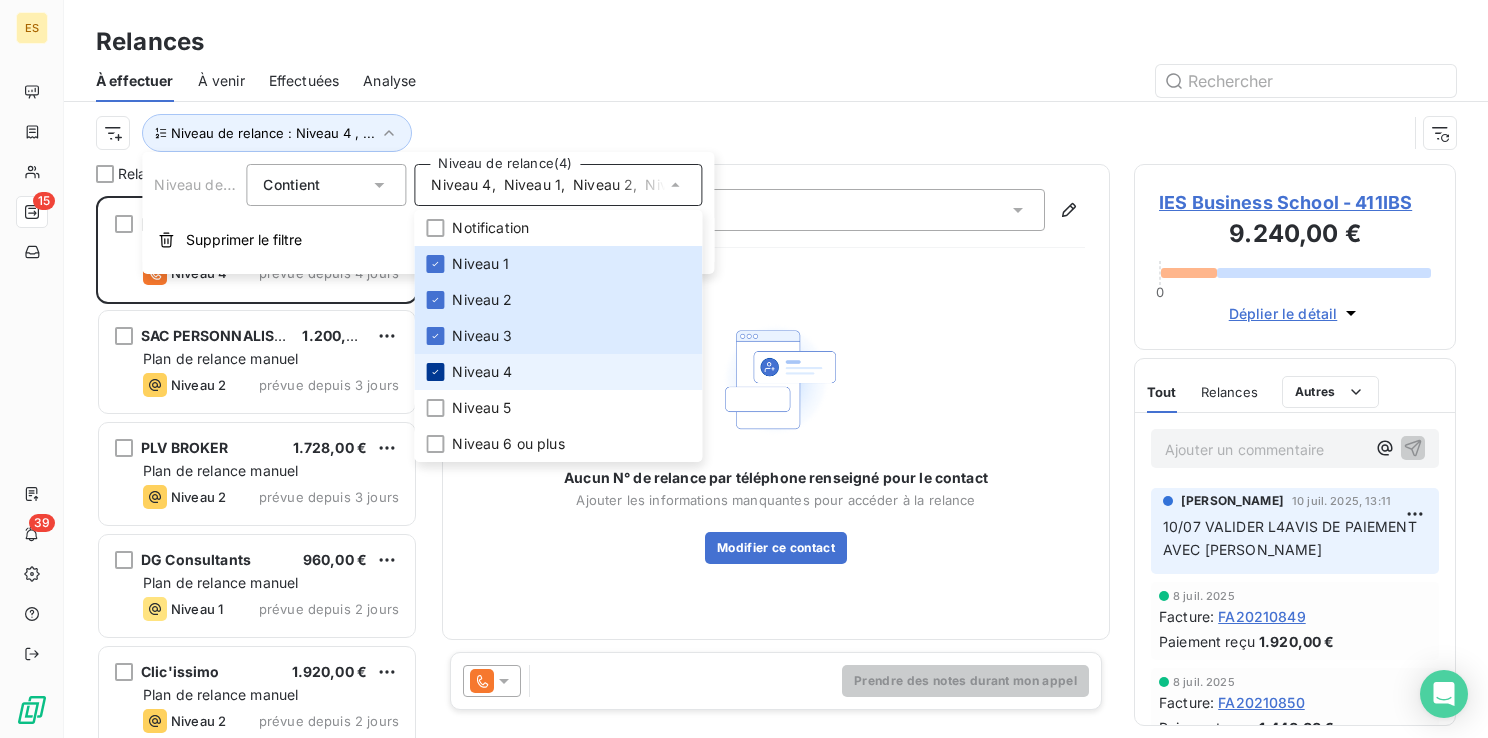 scroll, scrollTop: 16, scrollLeft: 16, axis: both 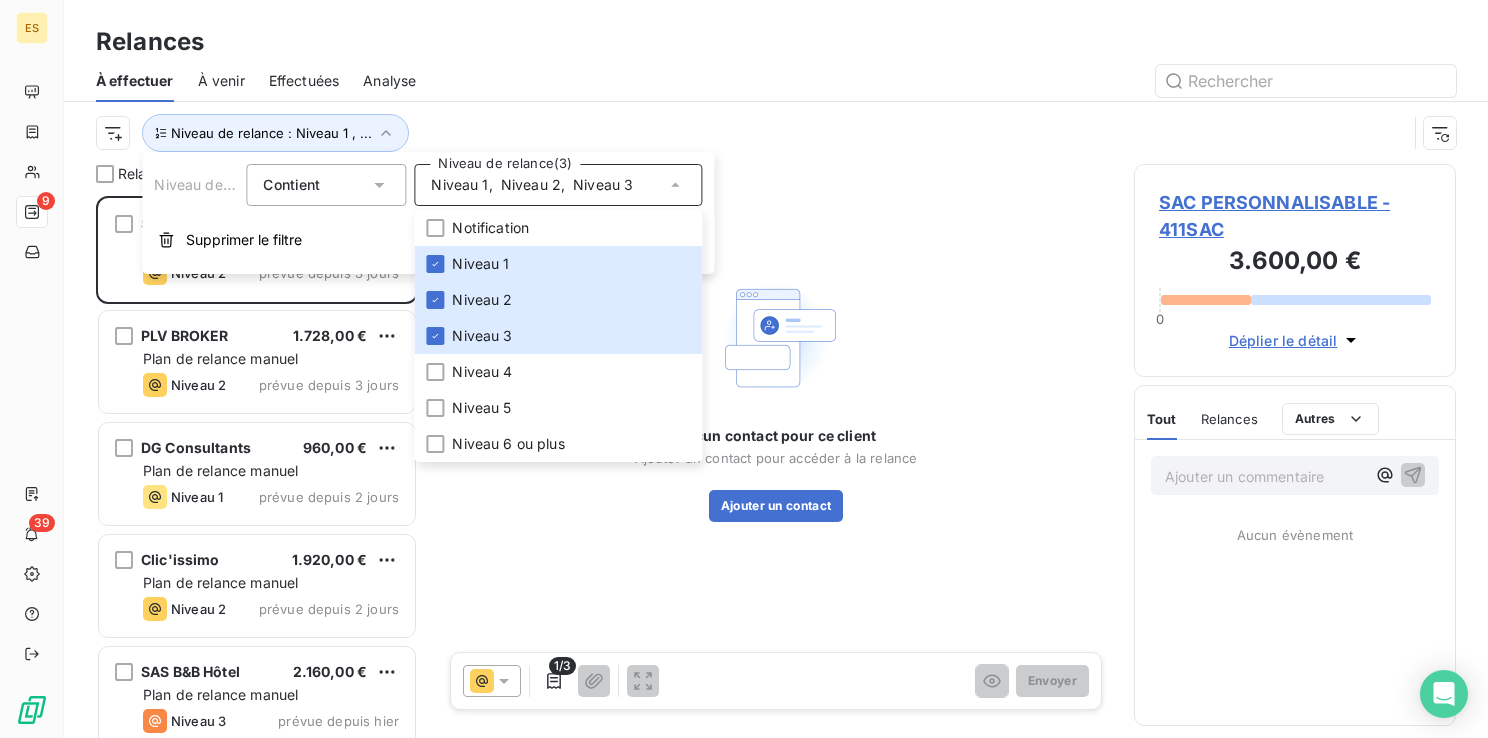 click at bounding box center (948, 81) 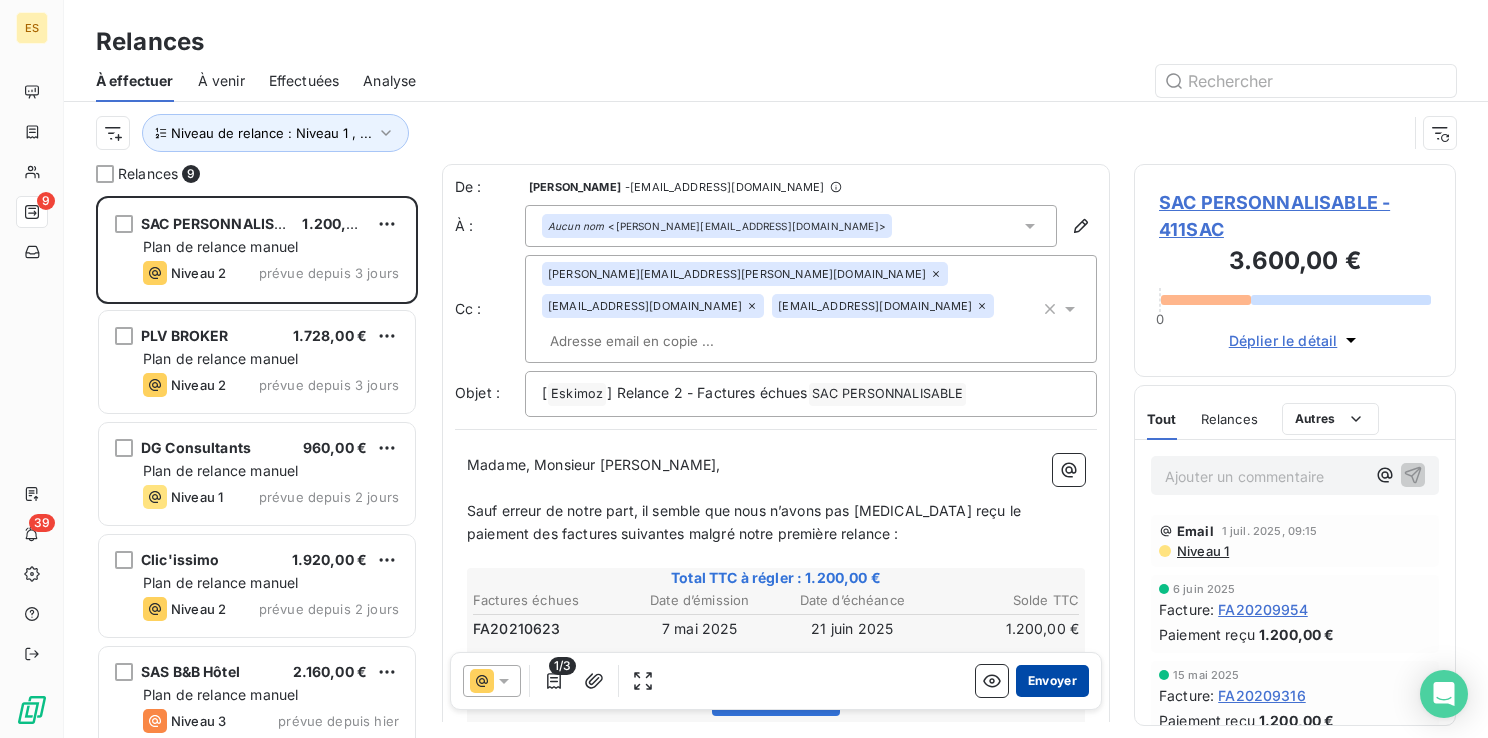 click on "Envoyer" at bounding box center (1052, 681) 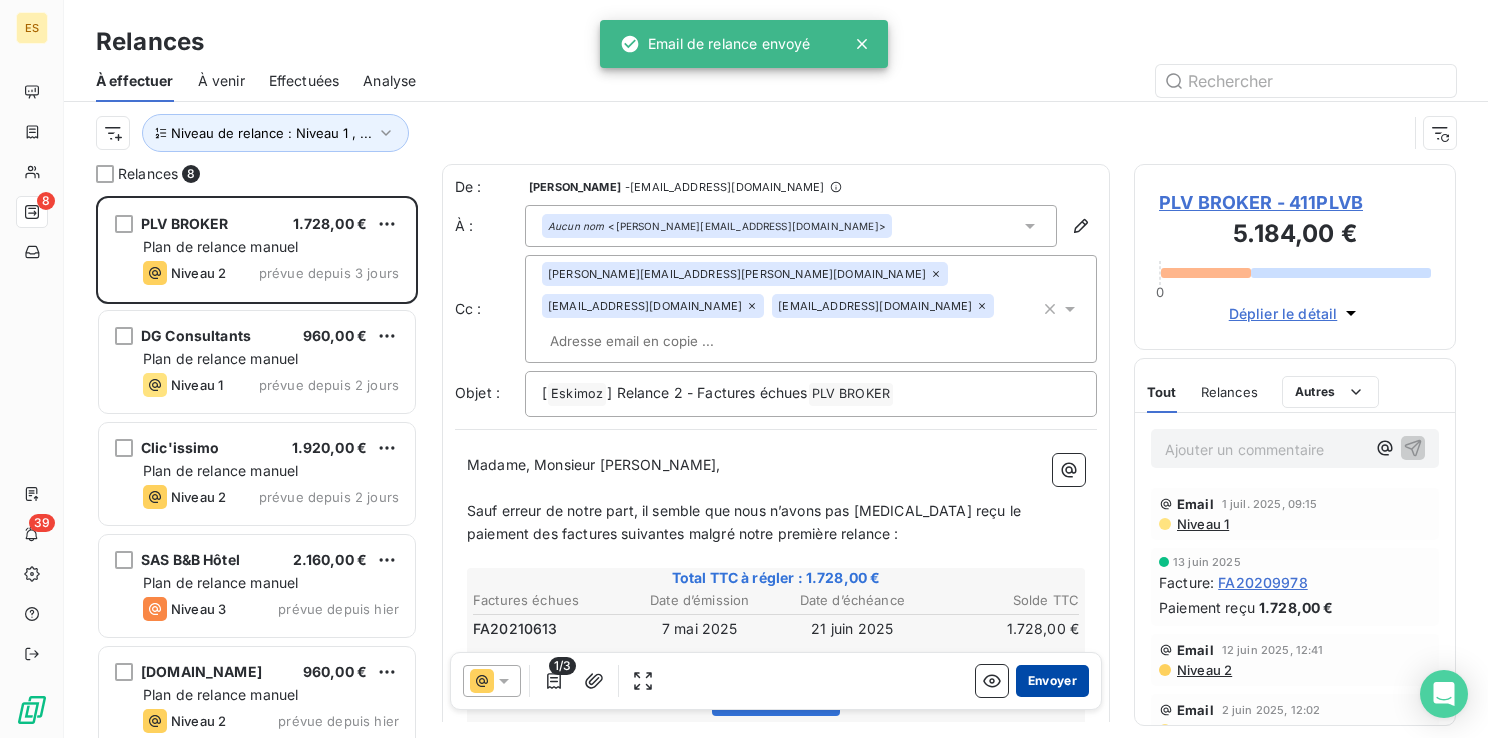 click on "Envoyer" at bounding box center (1052, 681) 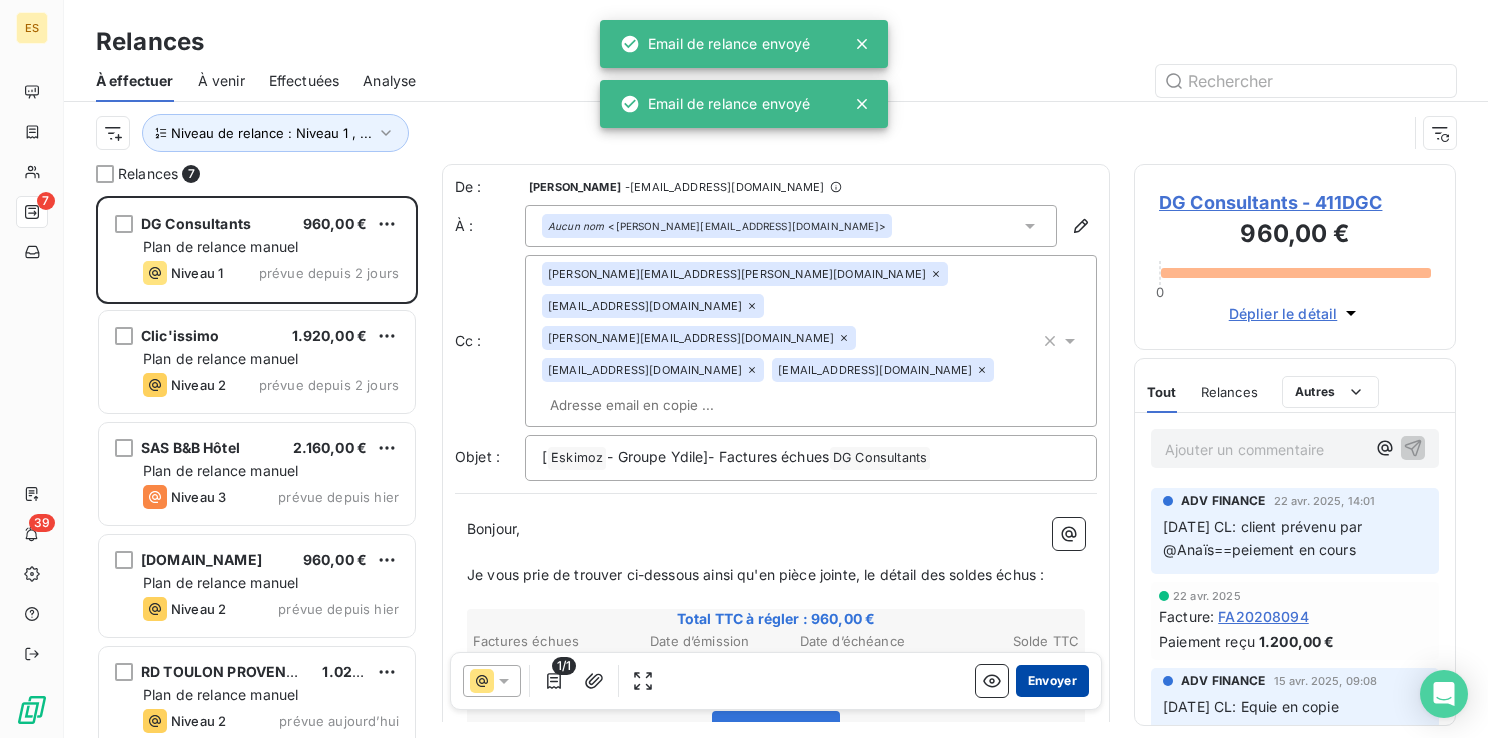 click on "Envoyer" at bounding box center [1052, 681] 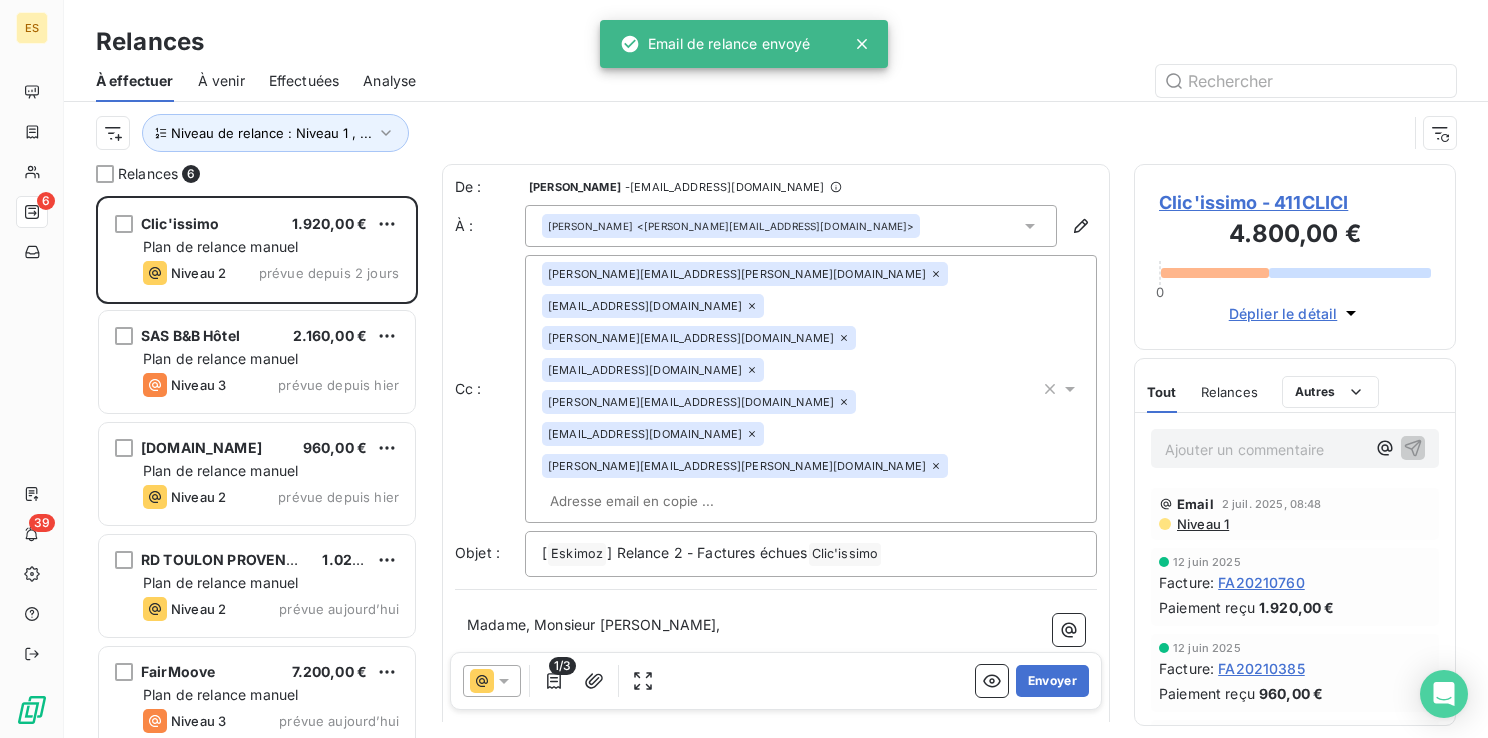 click on "Envoyer" at bounding box center [1052, 681] 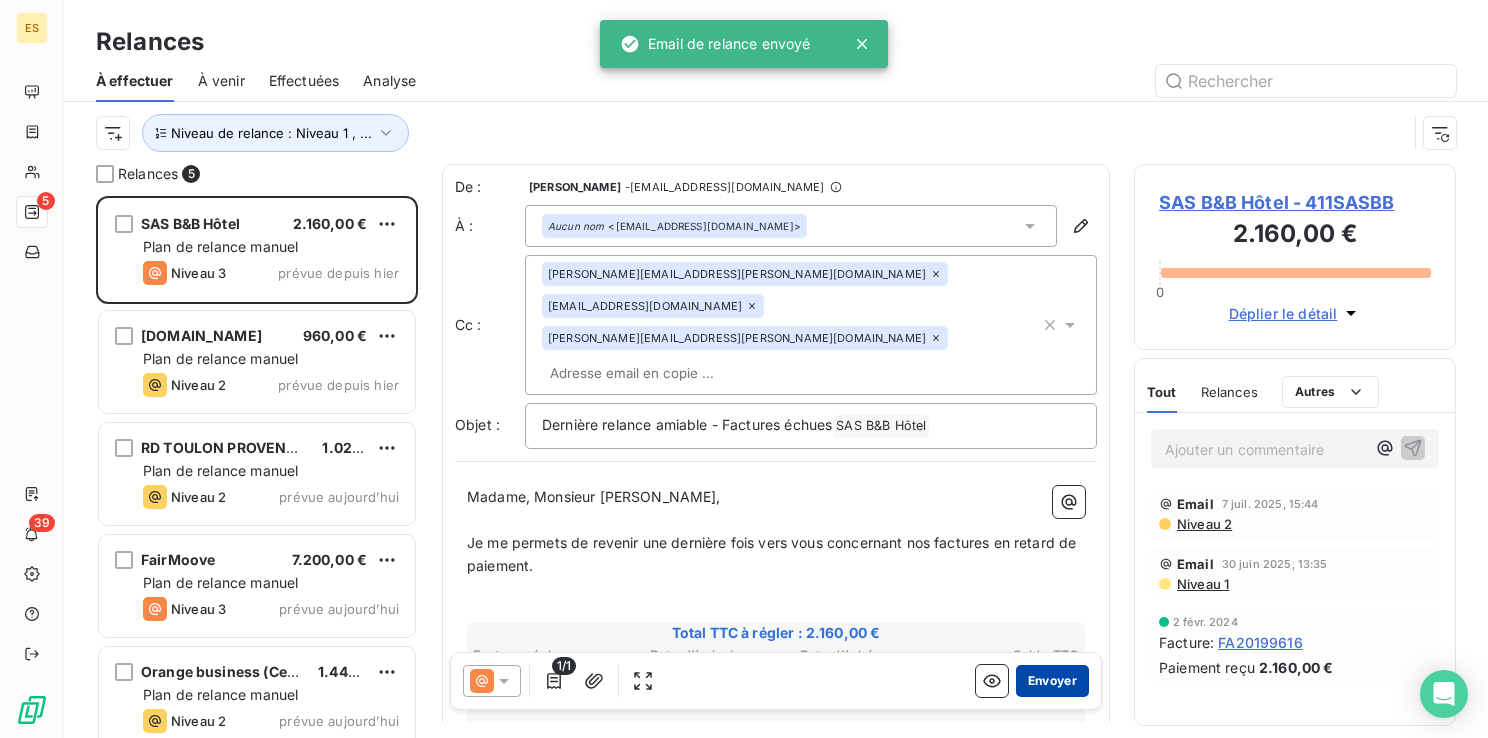click on "Envoyer" at bounding box center (1052, 681) 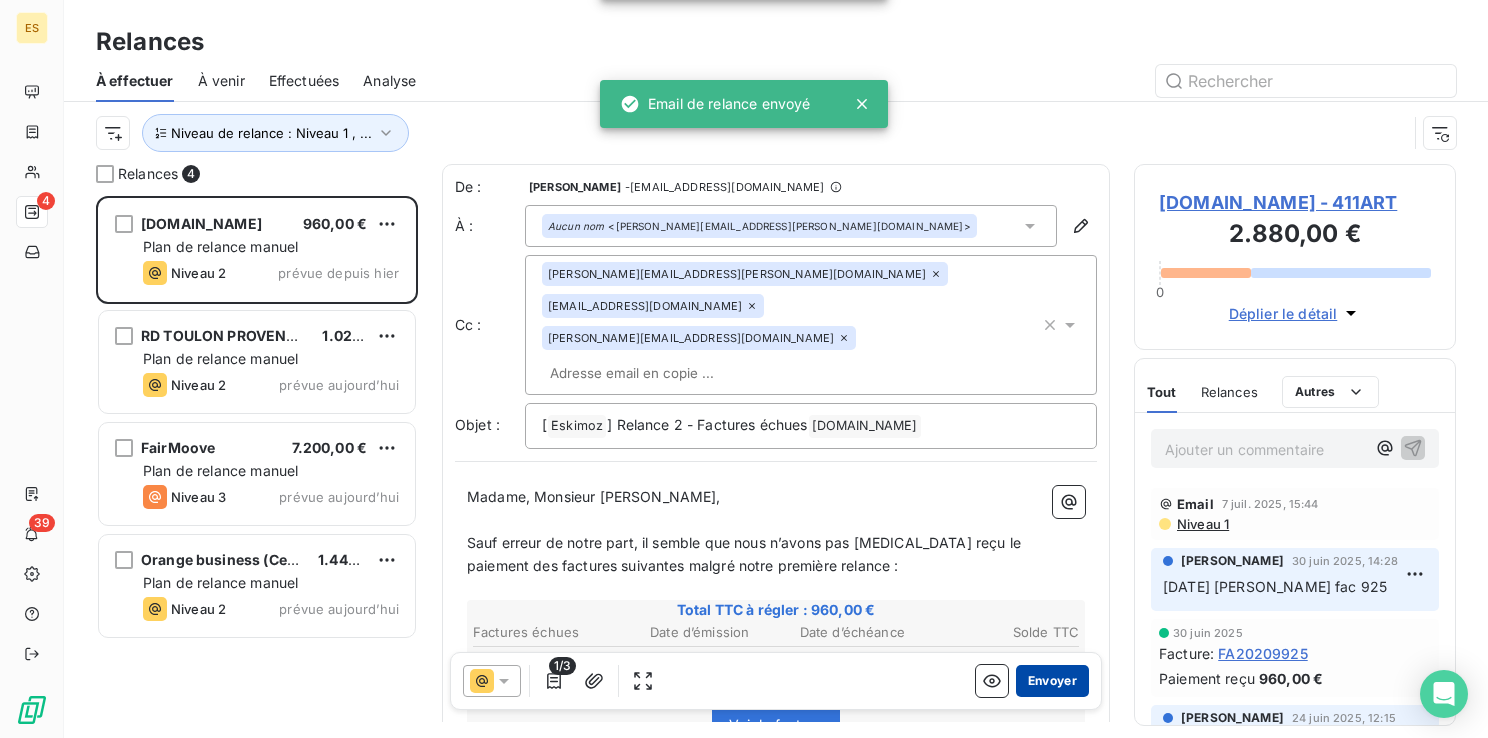 click on "Envoyer" at bounding box center [1052, 681] 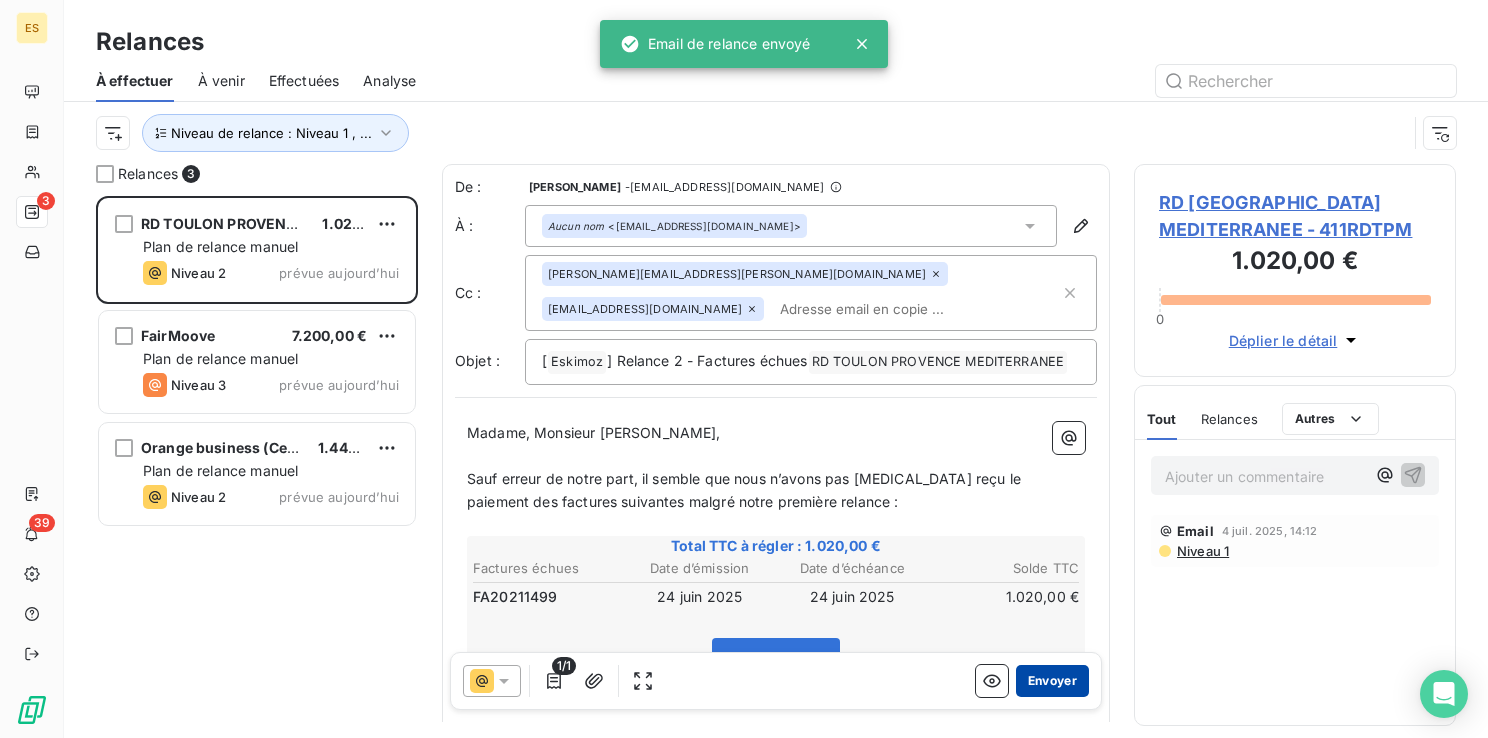 click on "Envoyer" at bounding box center (1052, 681) 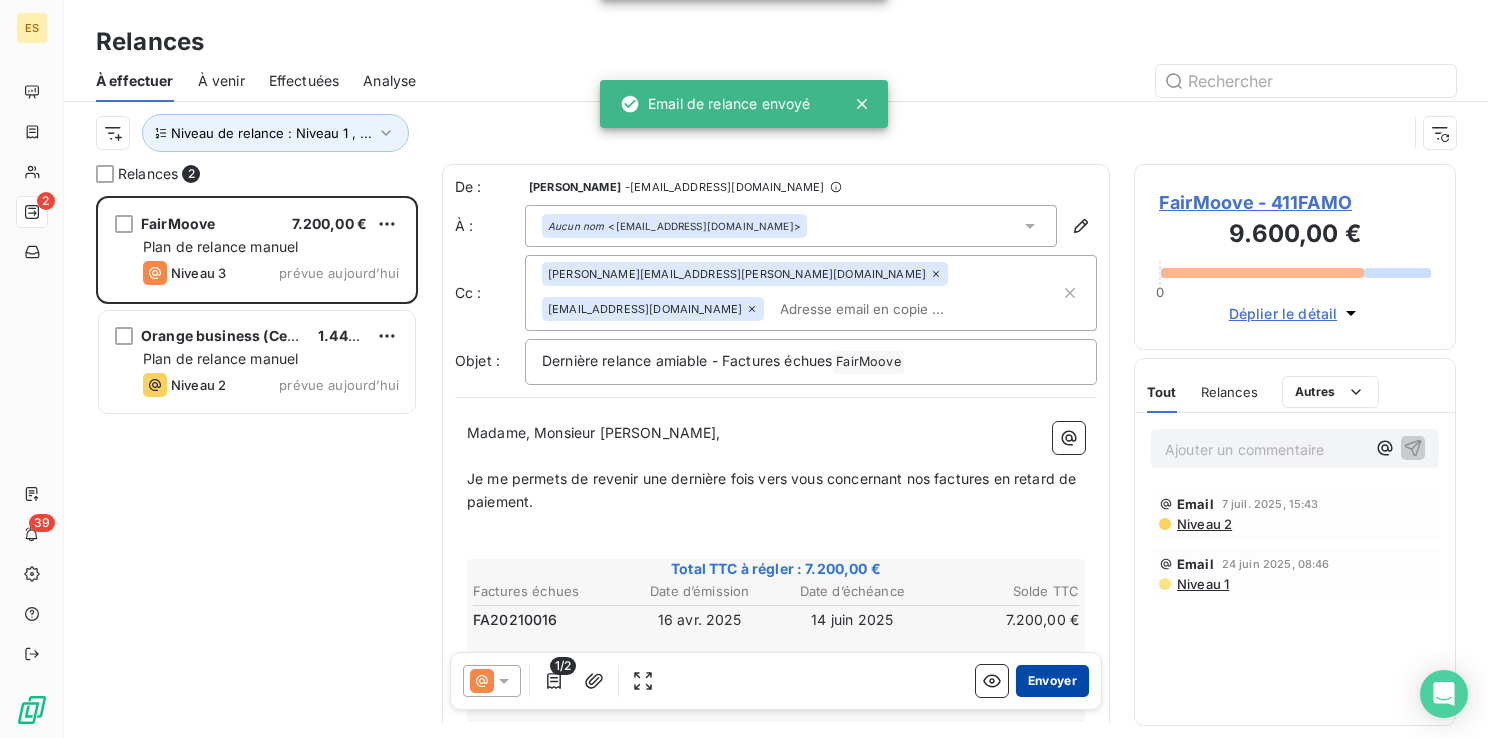 click on "Envoyer" at bounding box center (1052, 681) 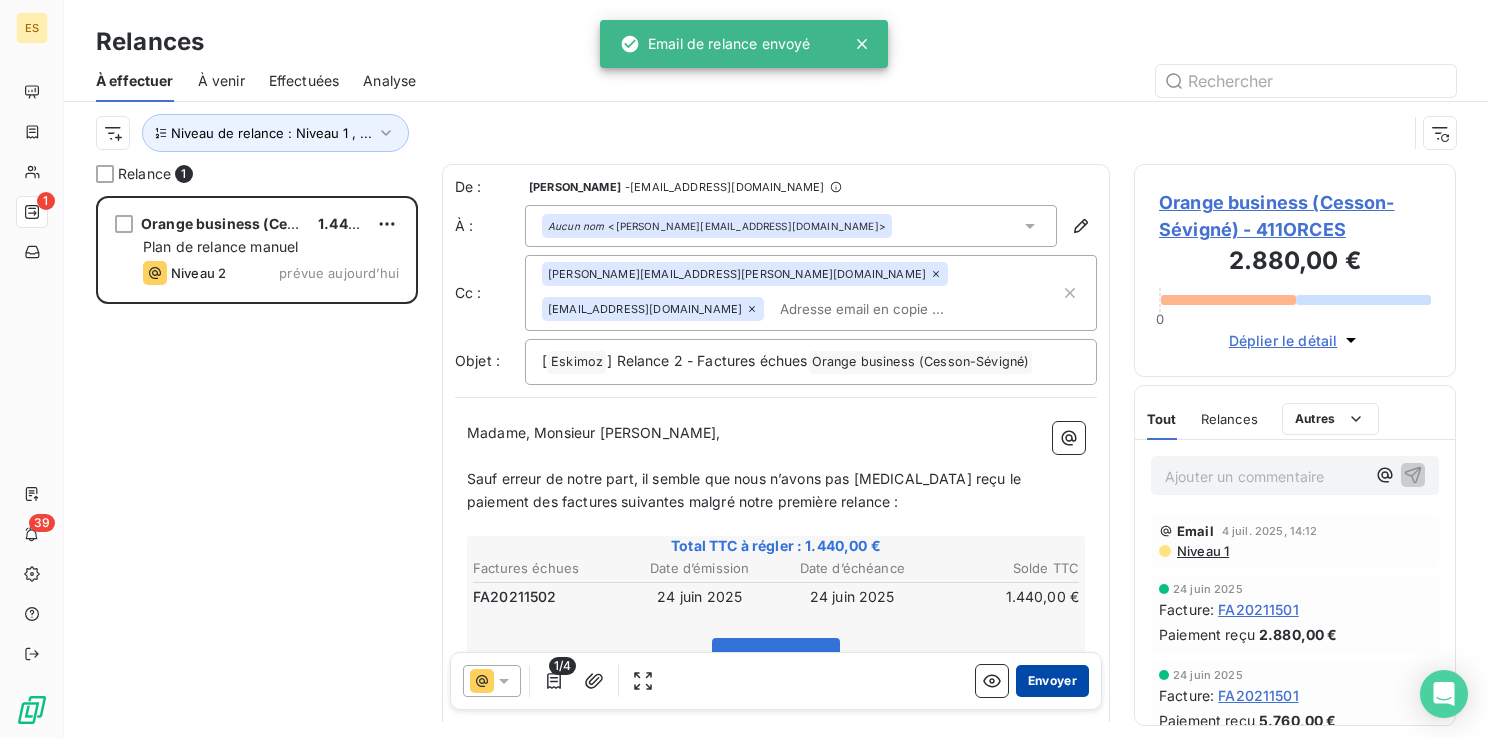 click on "Envoyer" at bounding box center [1052, 681] 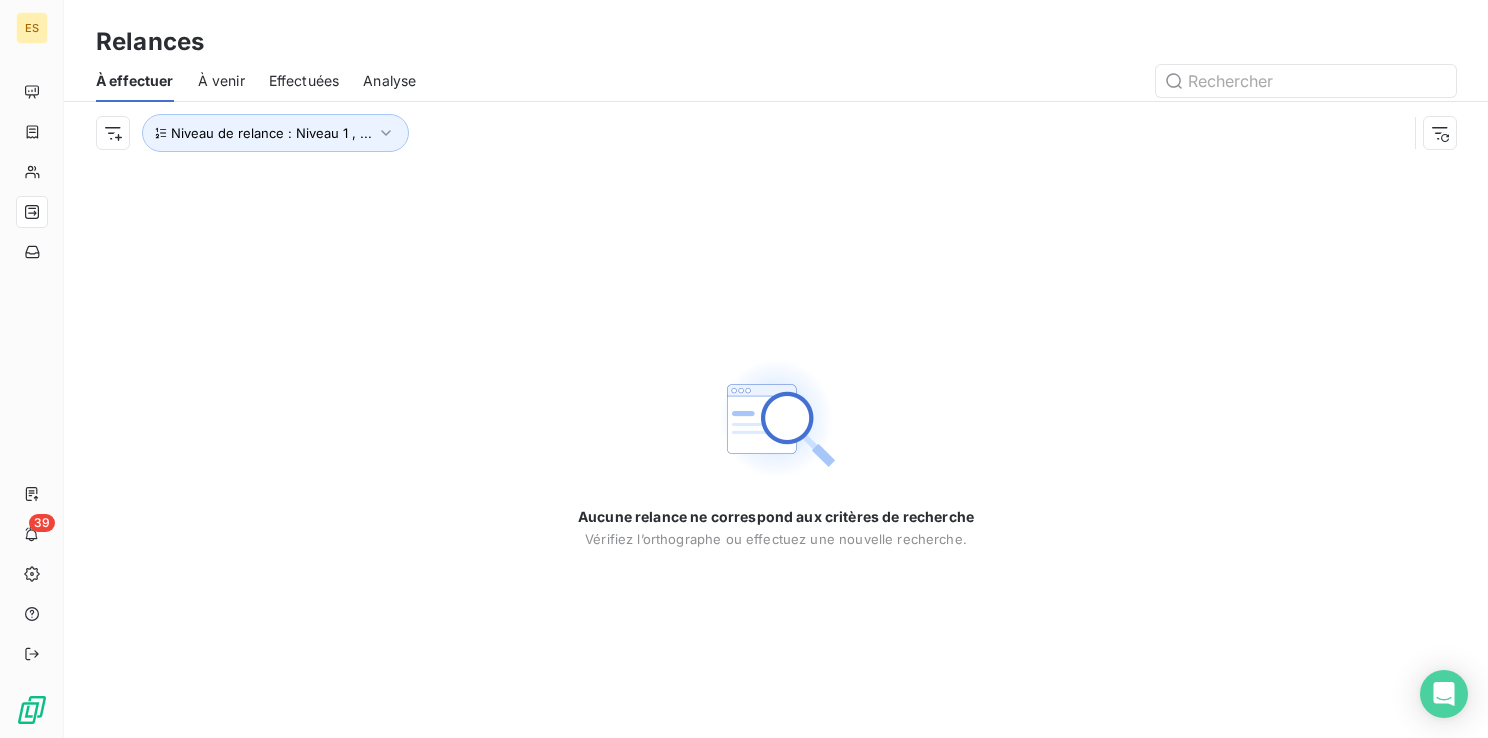 click on "Aucune relance ne correspond aux critères de recherche [PERSON_NAME] l’orthographe ou effectuez une nouvelle recherche." at bounding box center (776, 451) 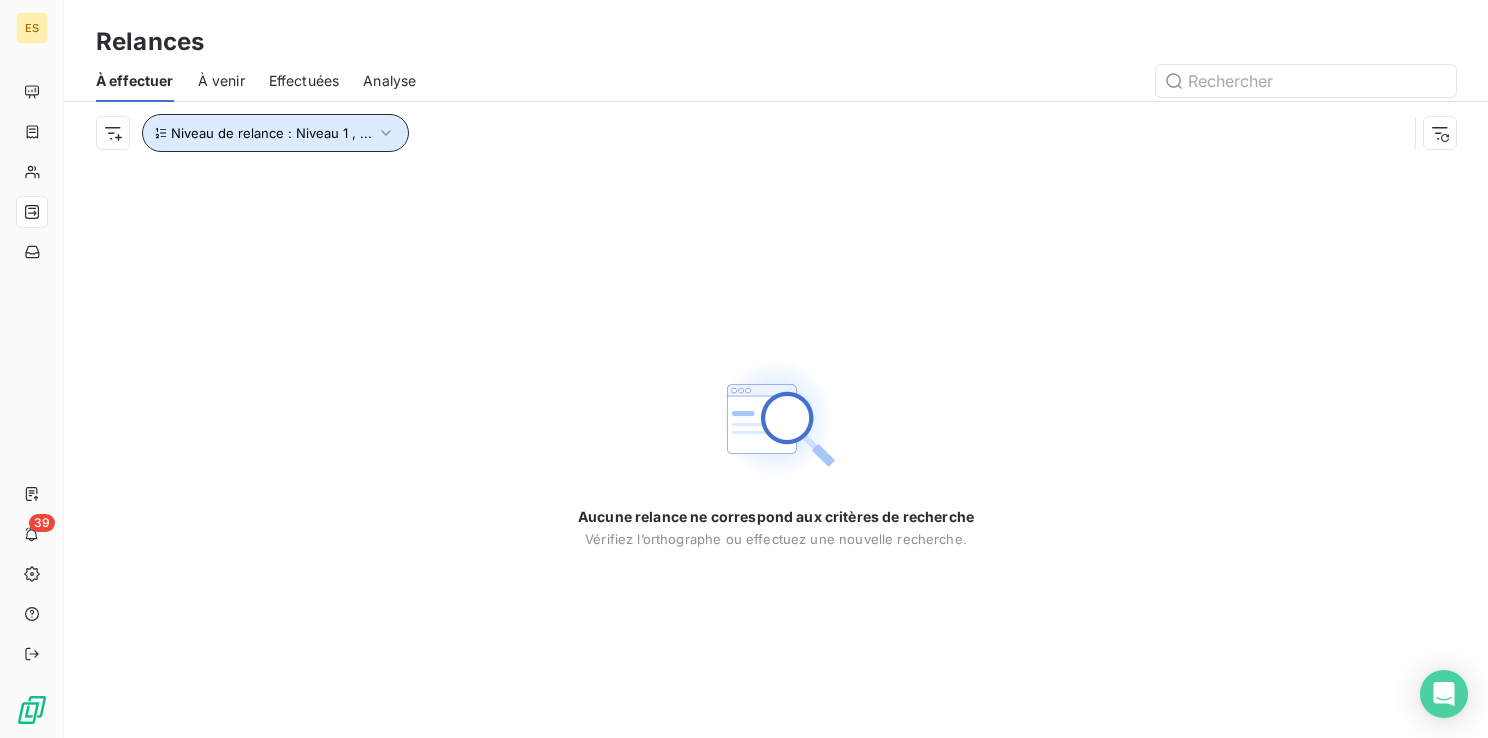 click 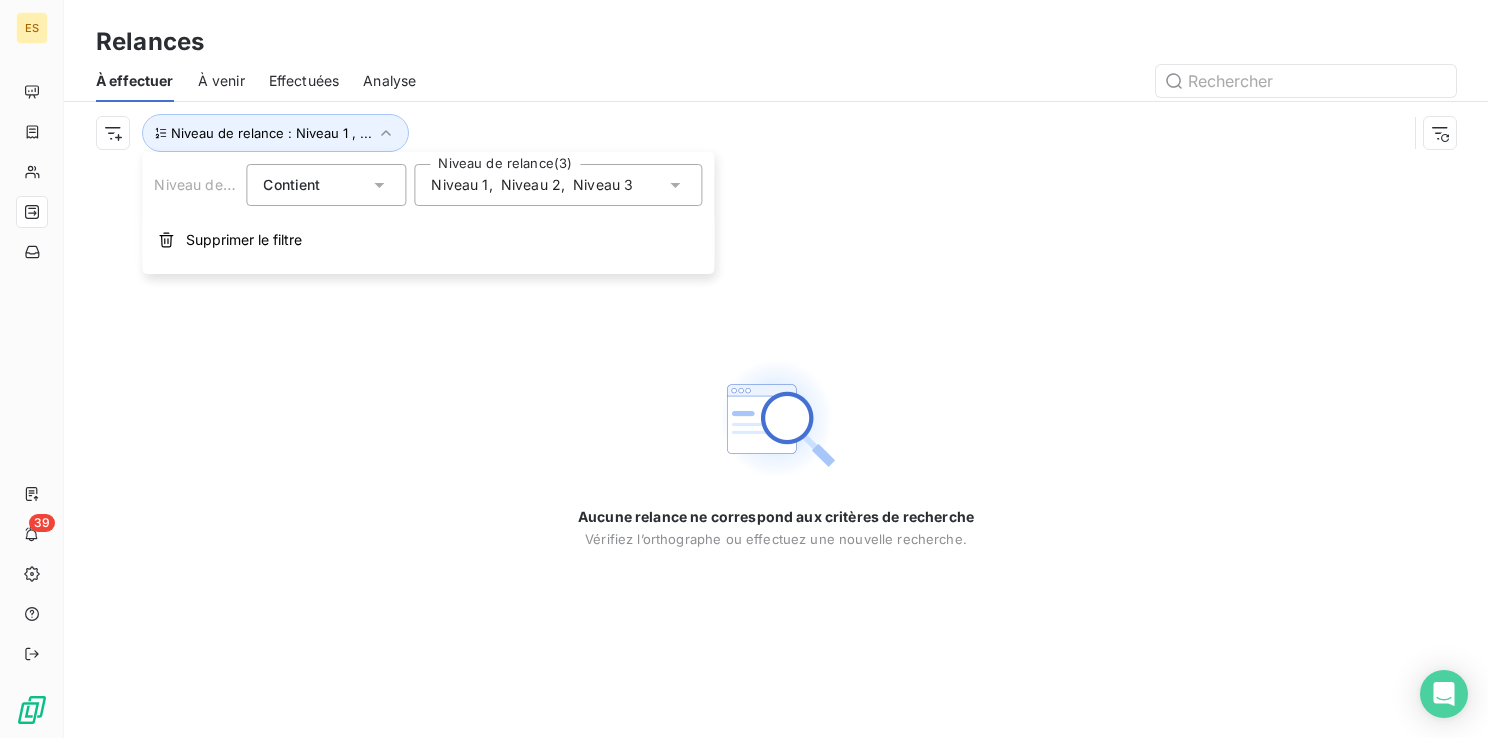 click on "Niveau 2" at bounding box center [531, 185] 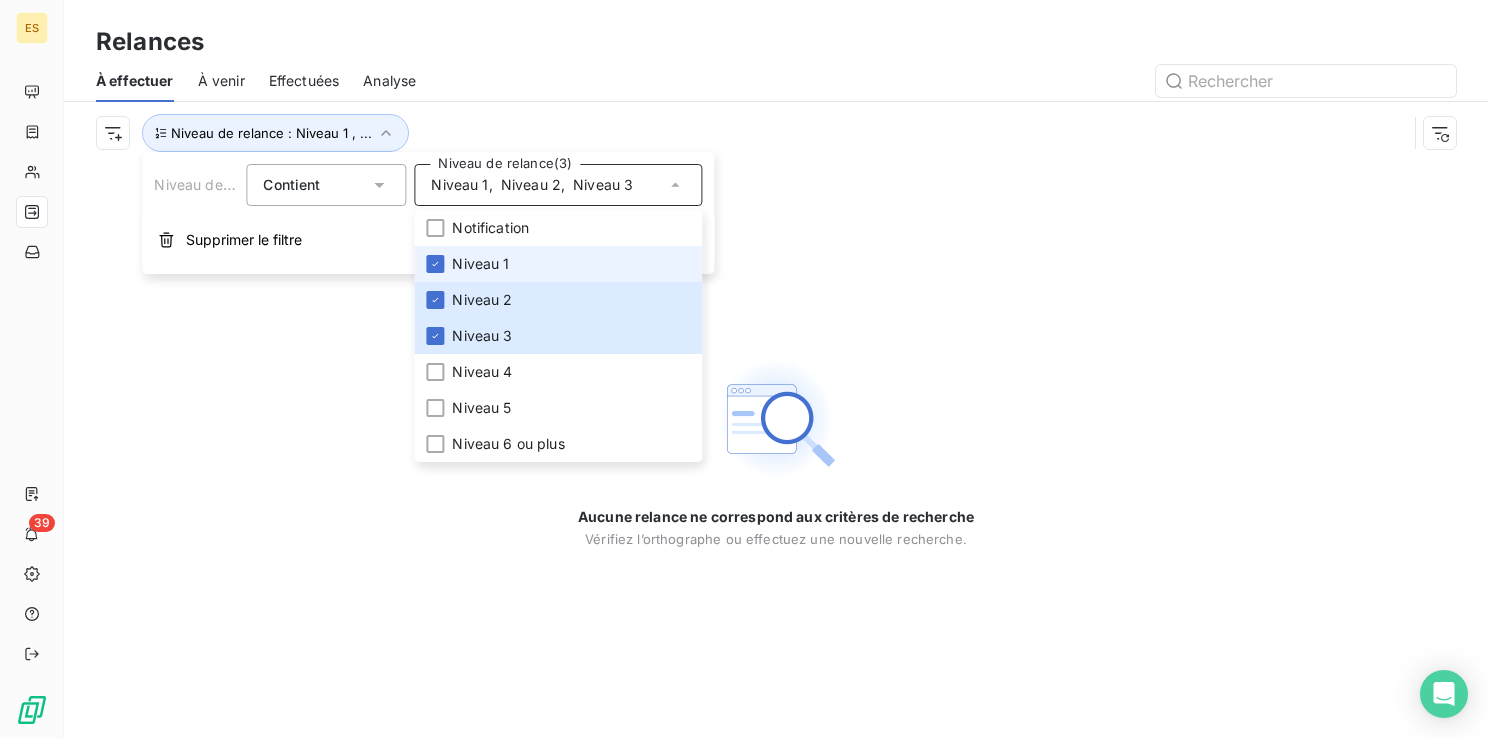 click on "Niveau 1" at bounding box center (558, 264) 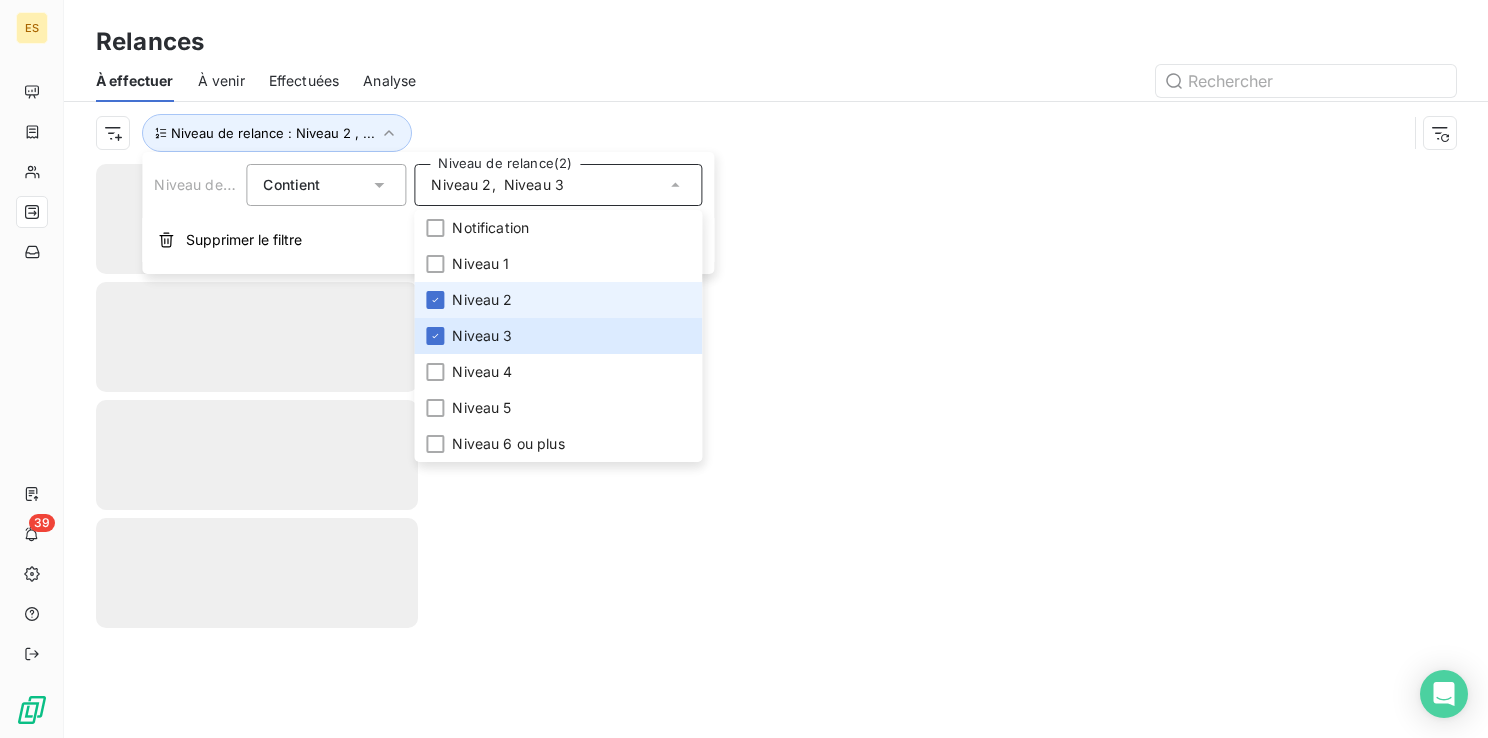 click on "Niveau 2" at bounding box center (558, 300) 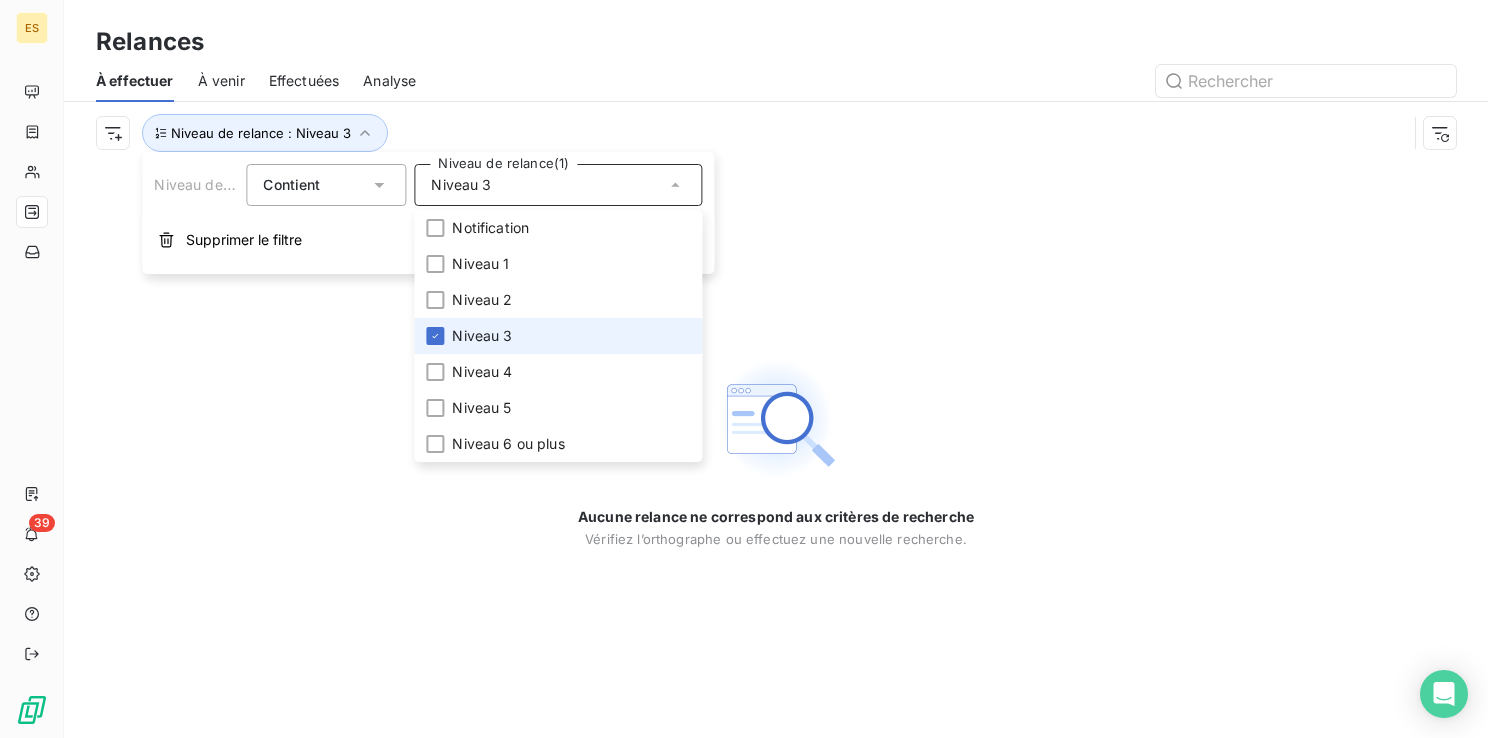 click on "Niveau 3" at bounding box center [558, 336] 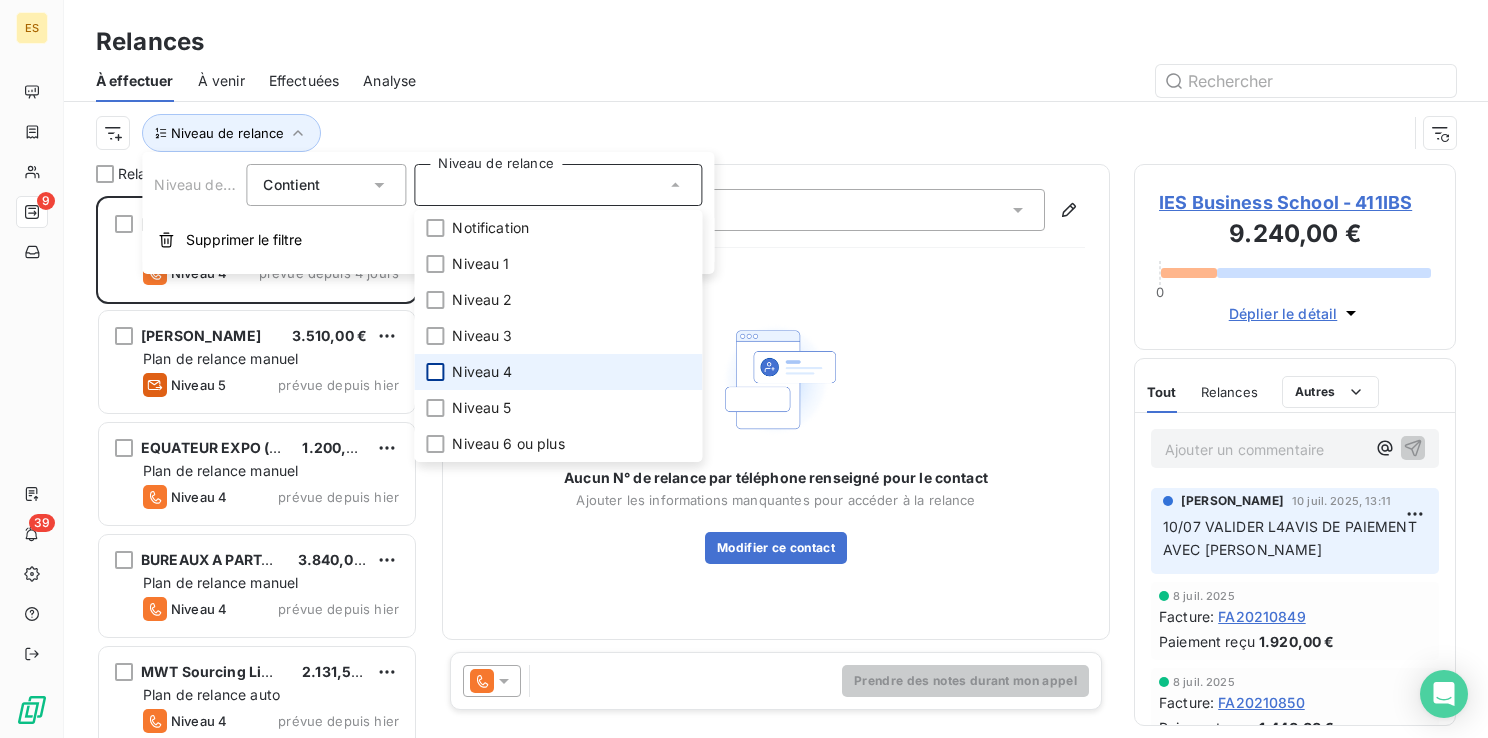 scroll, scrollTop: 16, scrollLeft: 16, axis: both 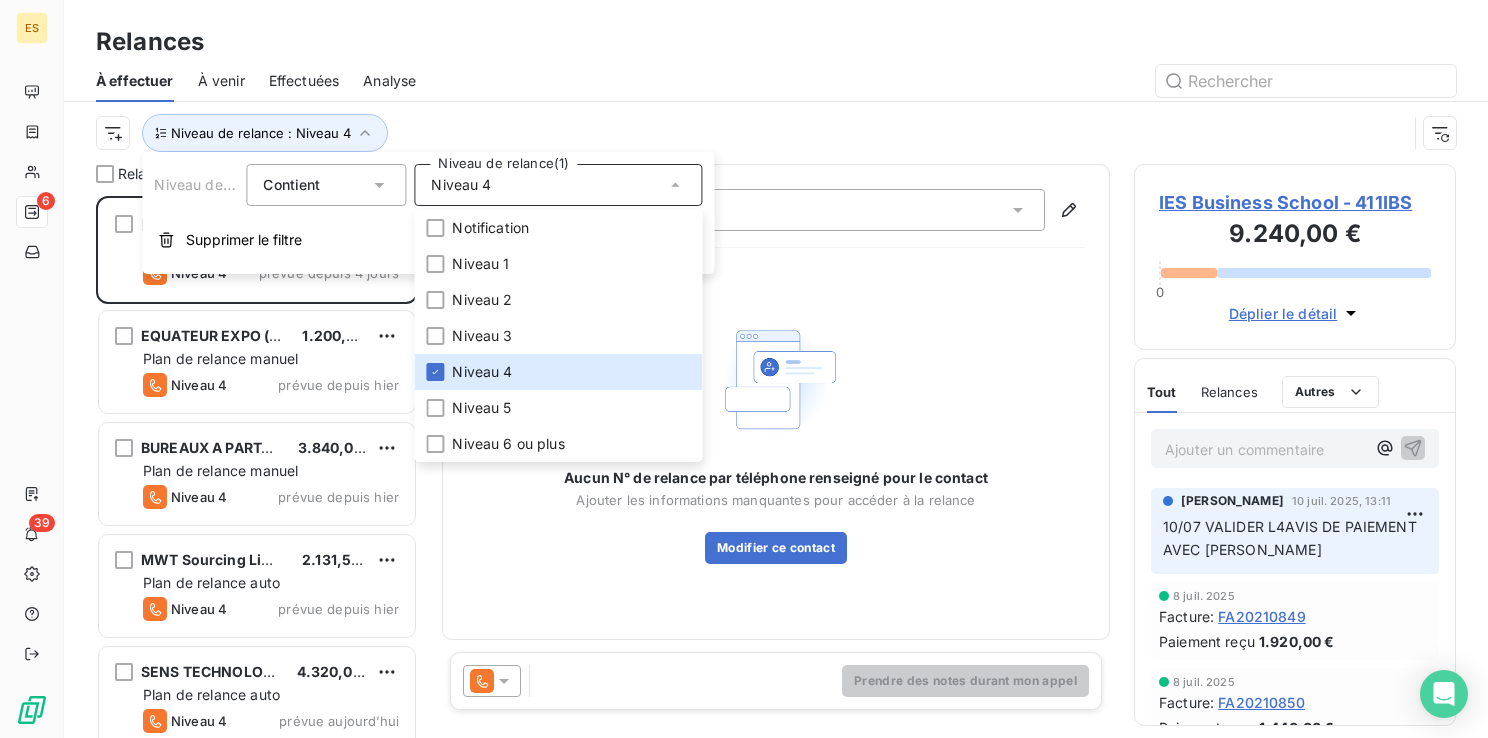 click at bounding box center (948, 81) 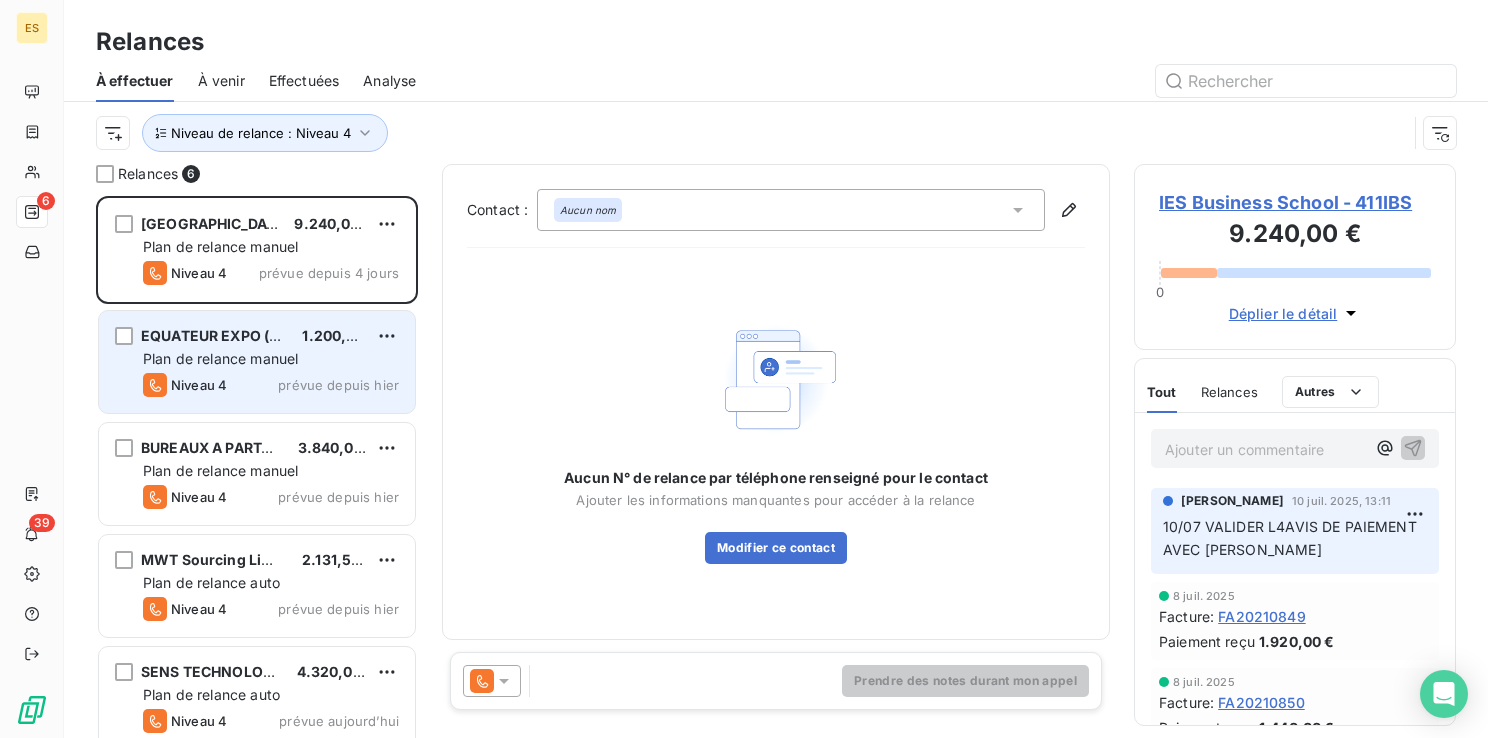 click on "EQUATEUR EXPO (SARL)" at bounding box center [226, 335] 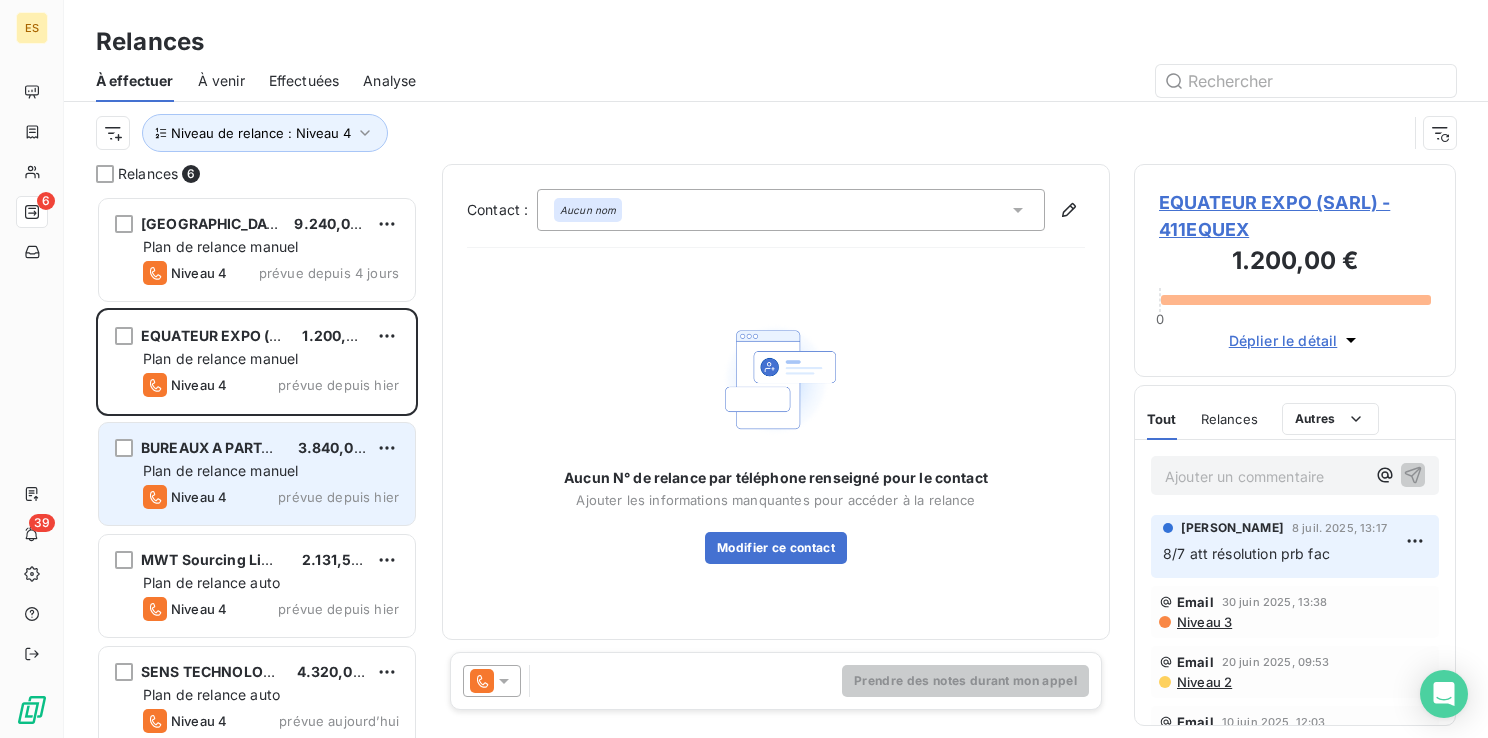 click on "BUREAUX A PARTAGER" at bounding box center (220, 447) 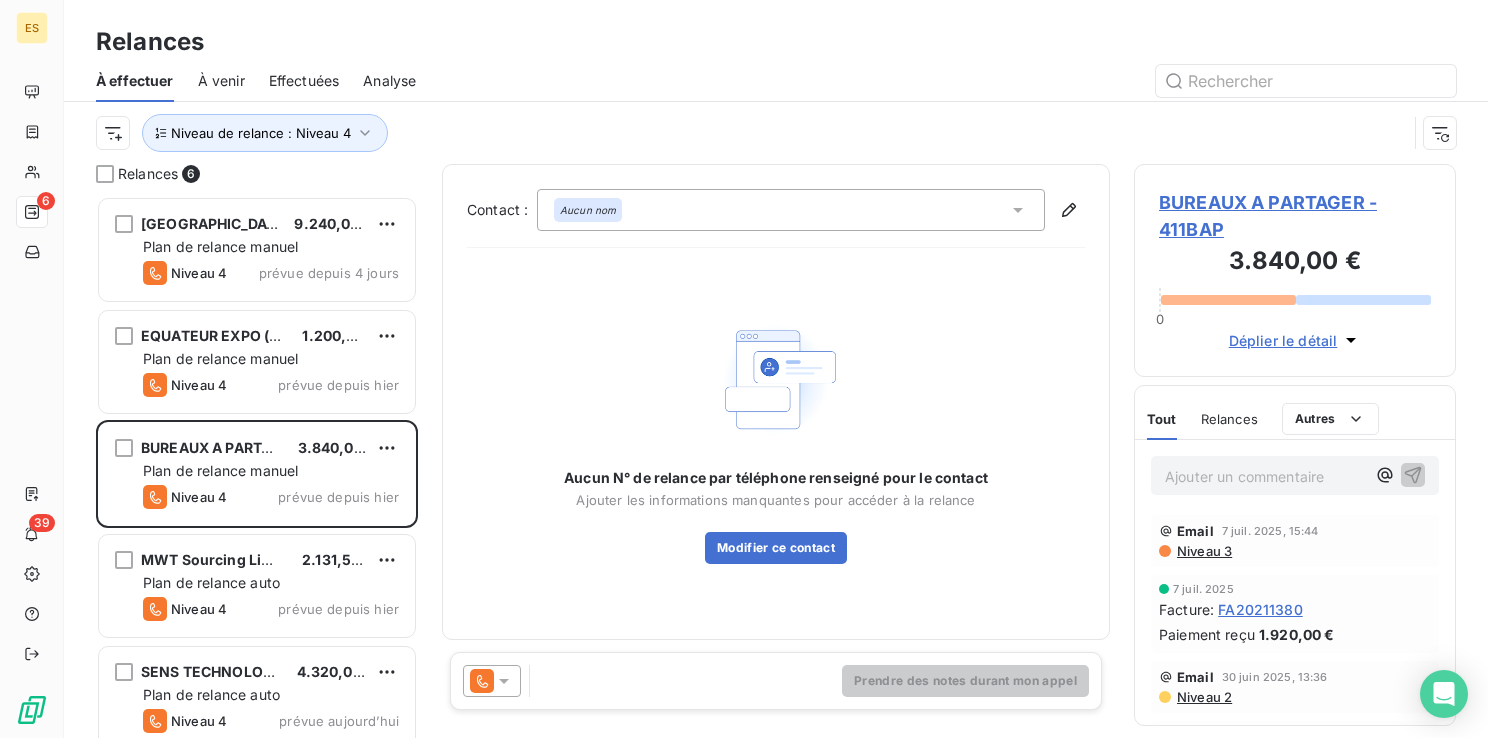 click on "BUREAUX A PARTAGER - 411BAP" at bounding box center (1295, 216) 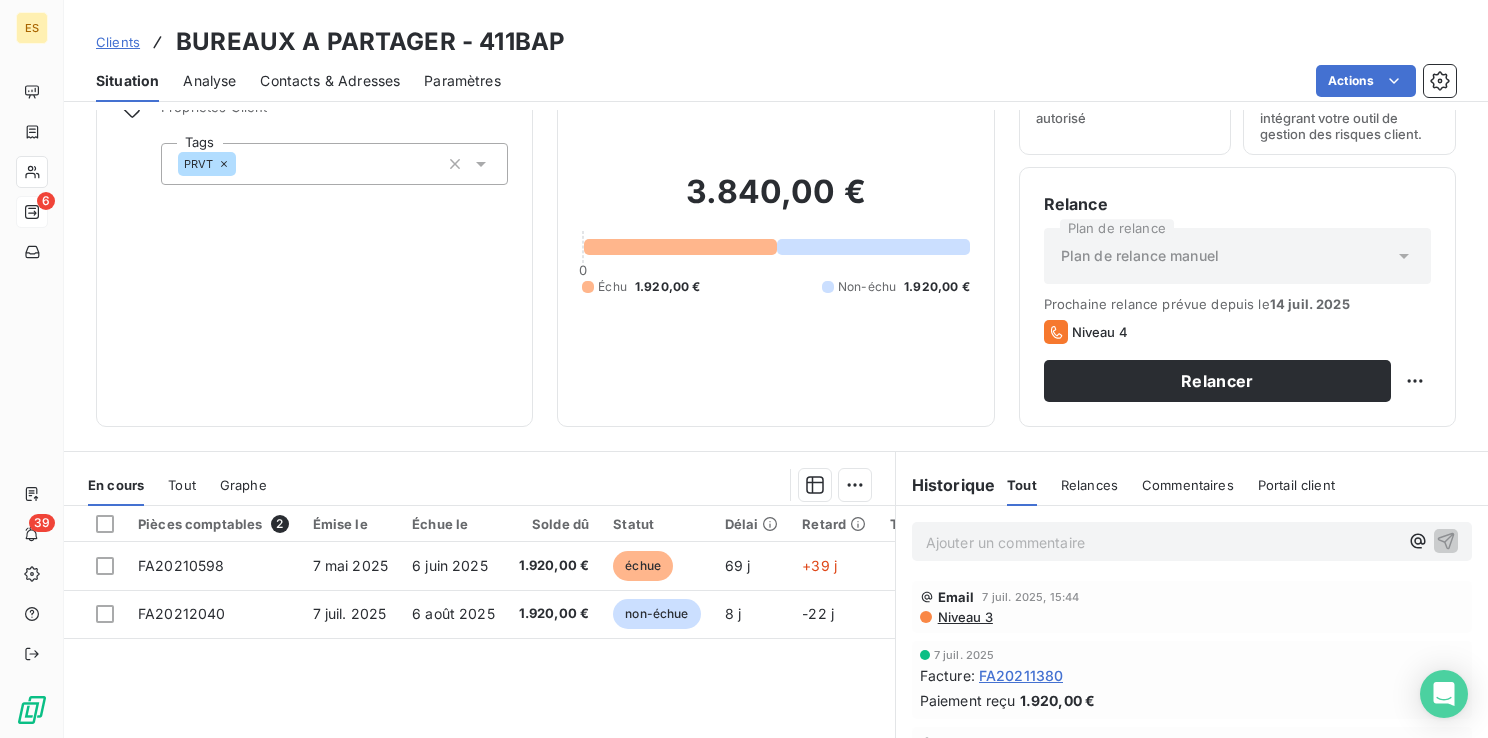 scroll, scrollTop: 100, scrollLeft: 0, axis: vertical 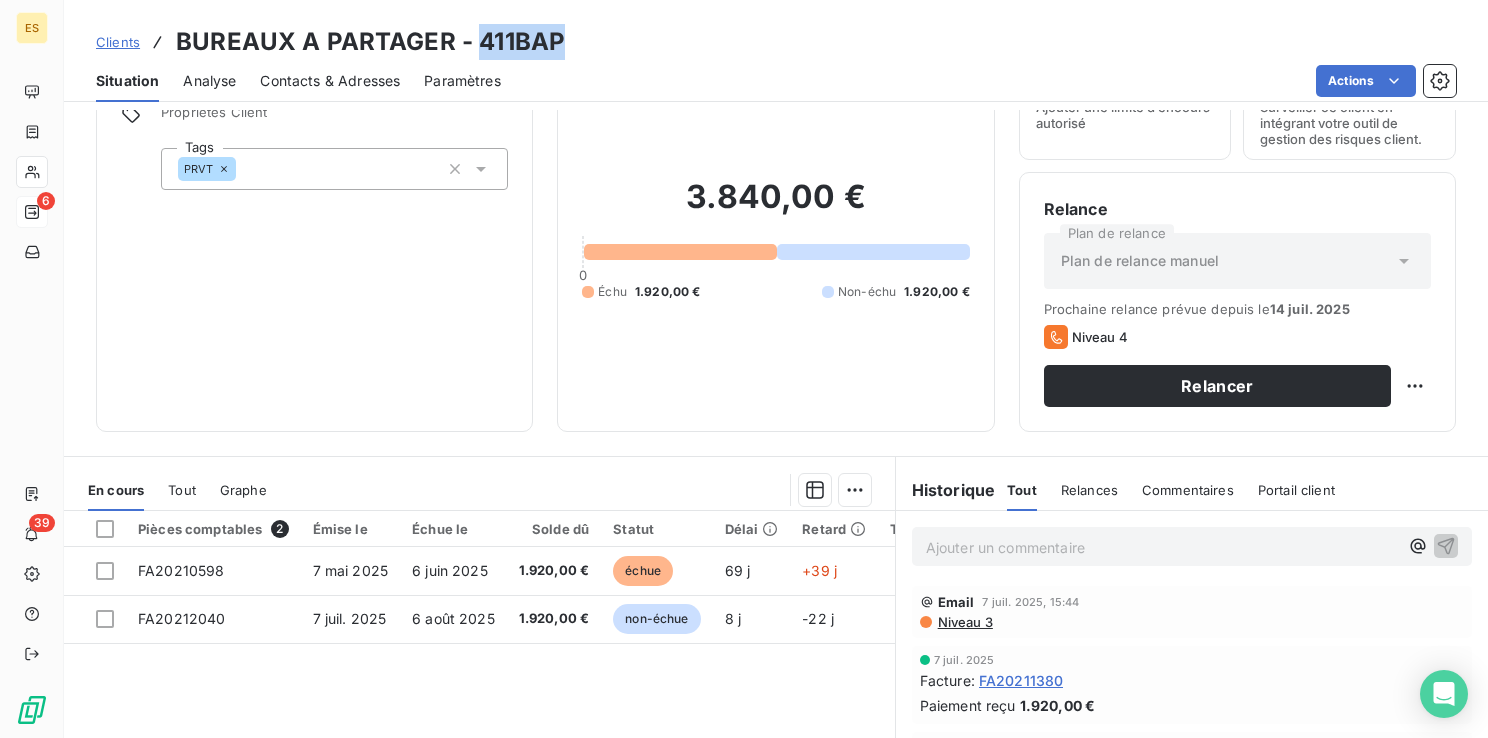 drag, startPoint x: 478, startPoint y: 38, endPoint x: 549, endPoint y: 36, distance: 71.02816 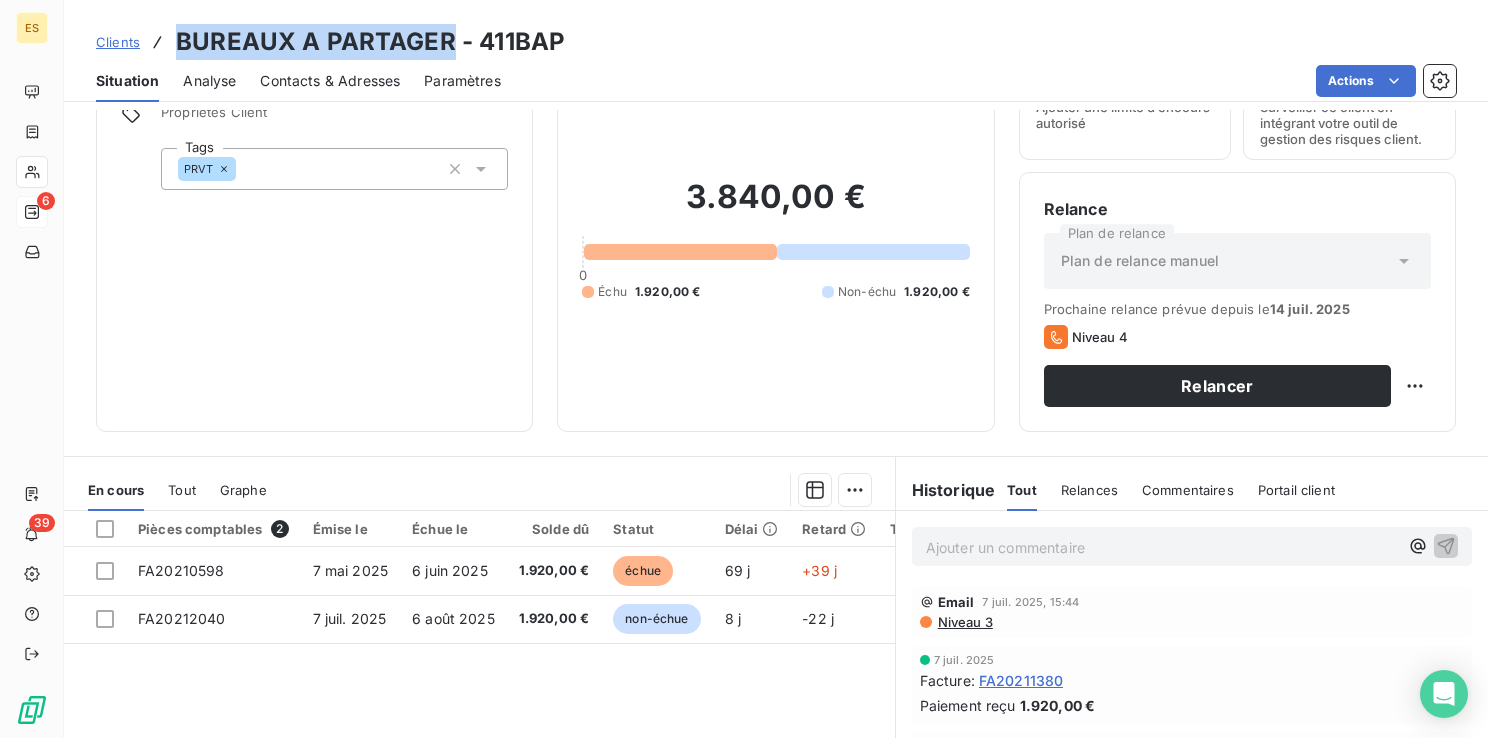 drag, startPoint x: 443, startPoint y: 38, endPoint x: 180, endPoint y: 34, distance: 263.03043 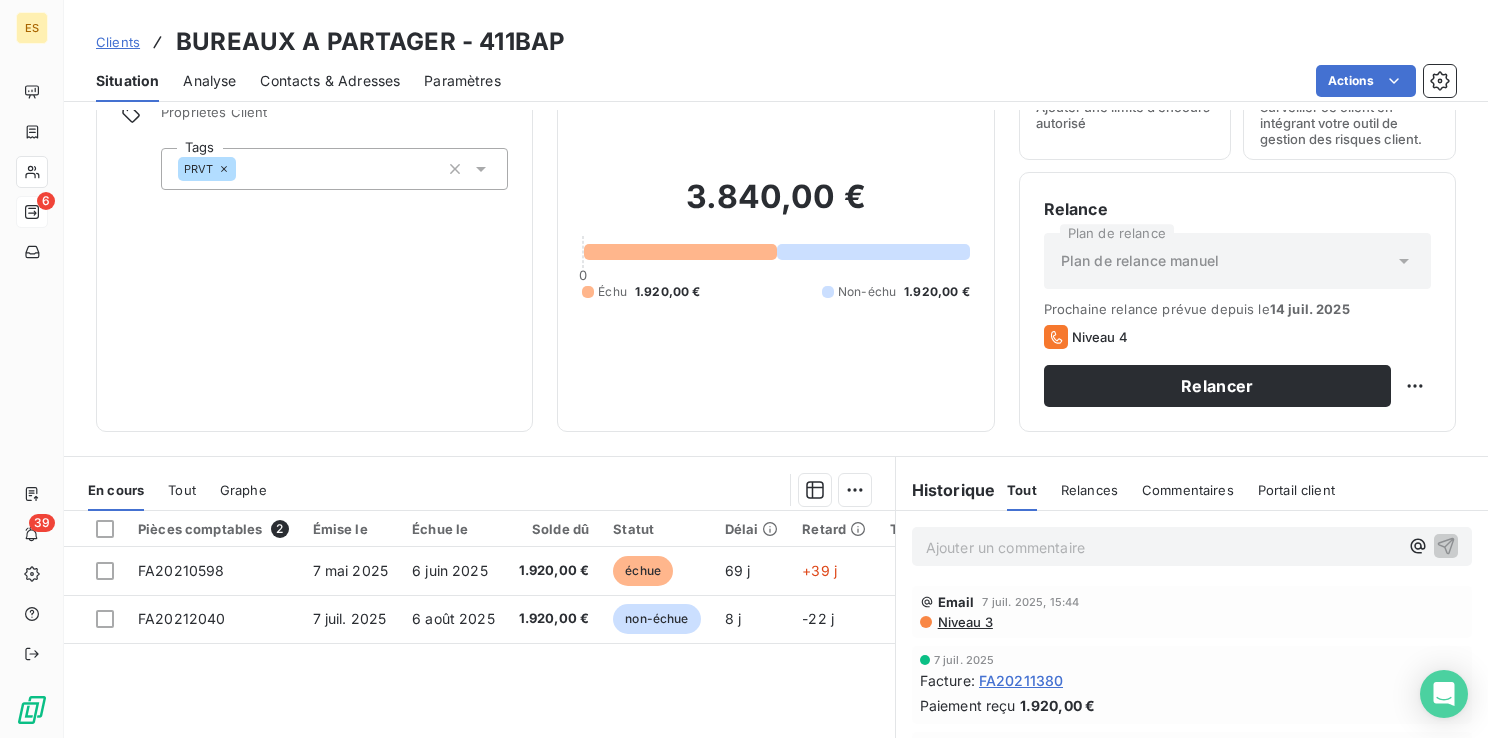 click on "Informations client Propriétés Client Tags PRVT" at bounding box center (314, 227) 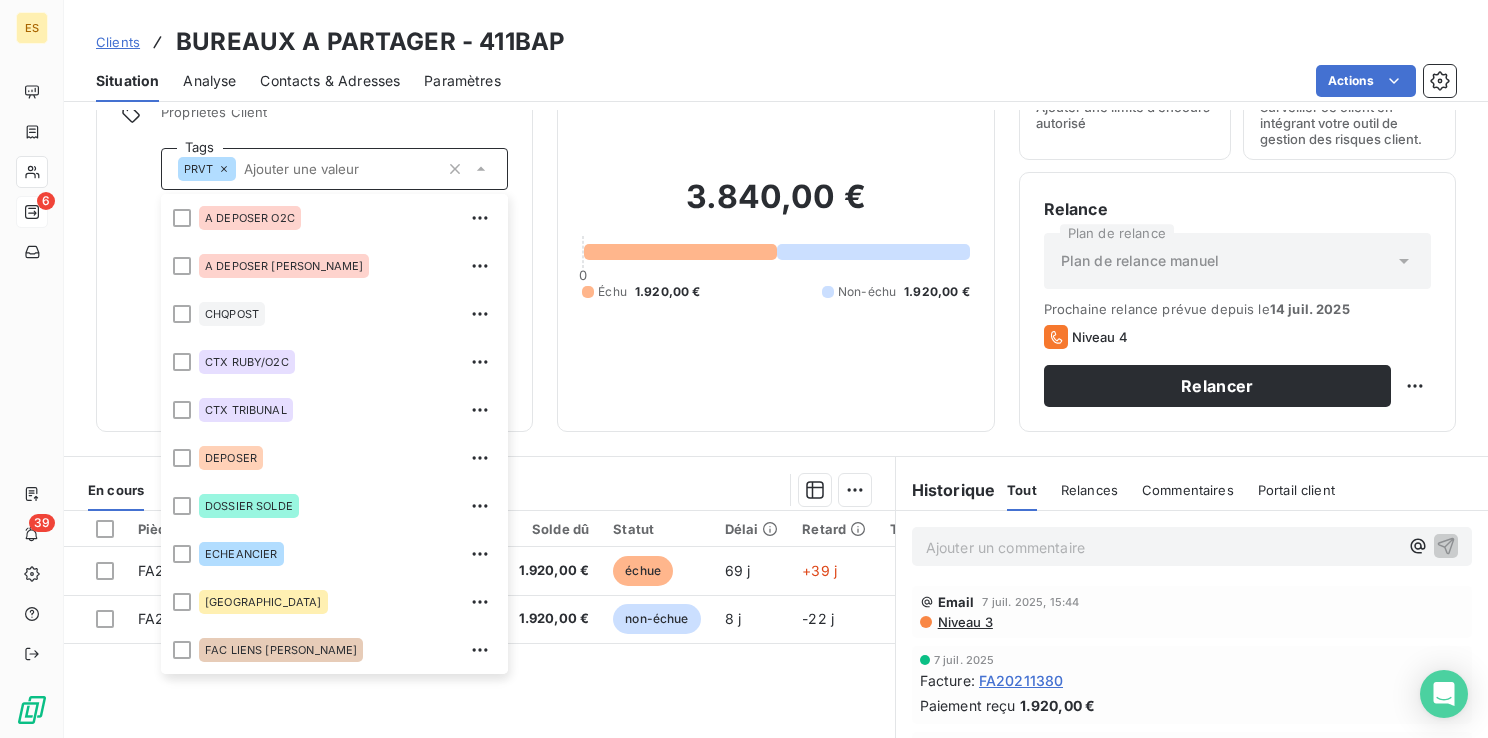 scroll, scrollTop: 336, scrollLeft: 0, axis: vertical 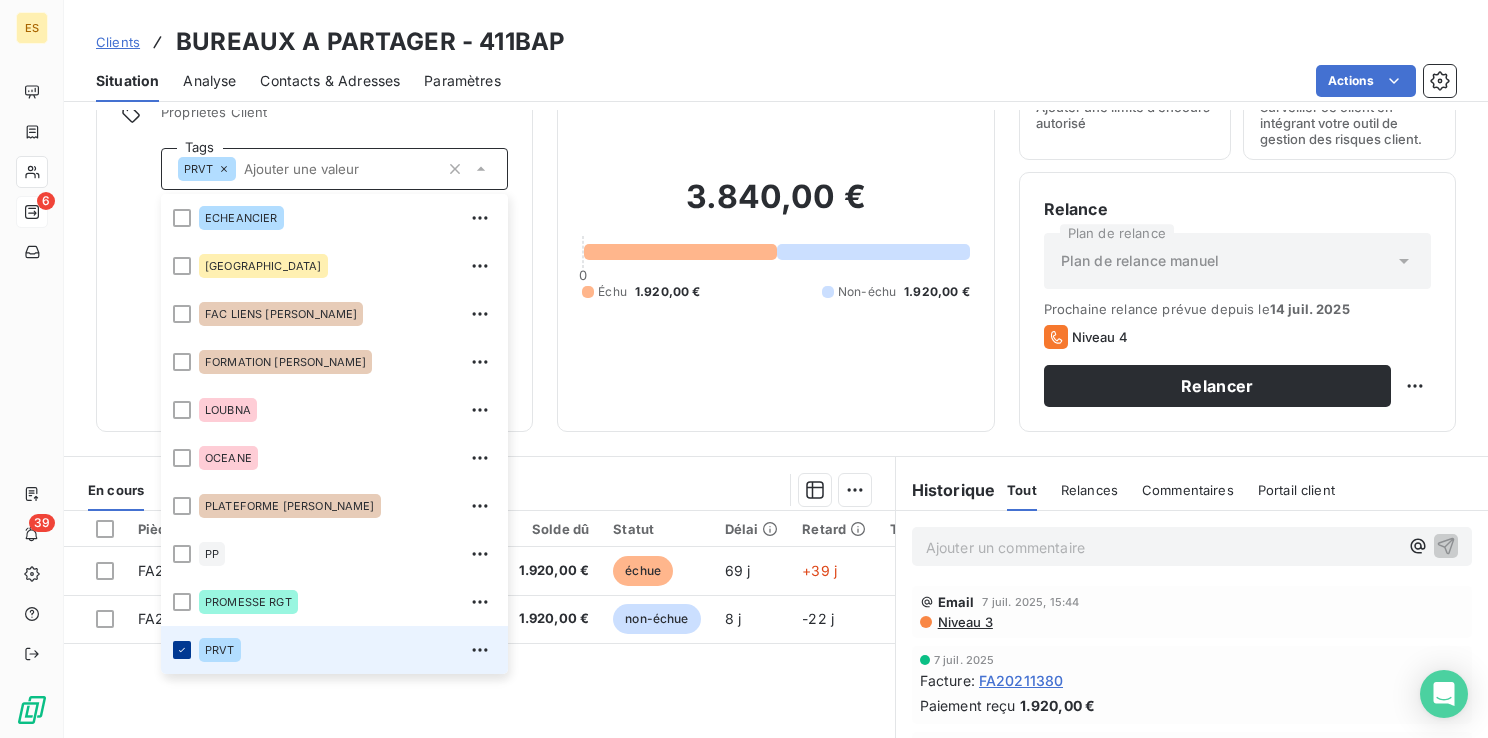 click at bounding box center [182, 650] 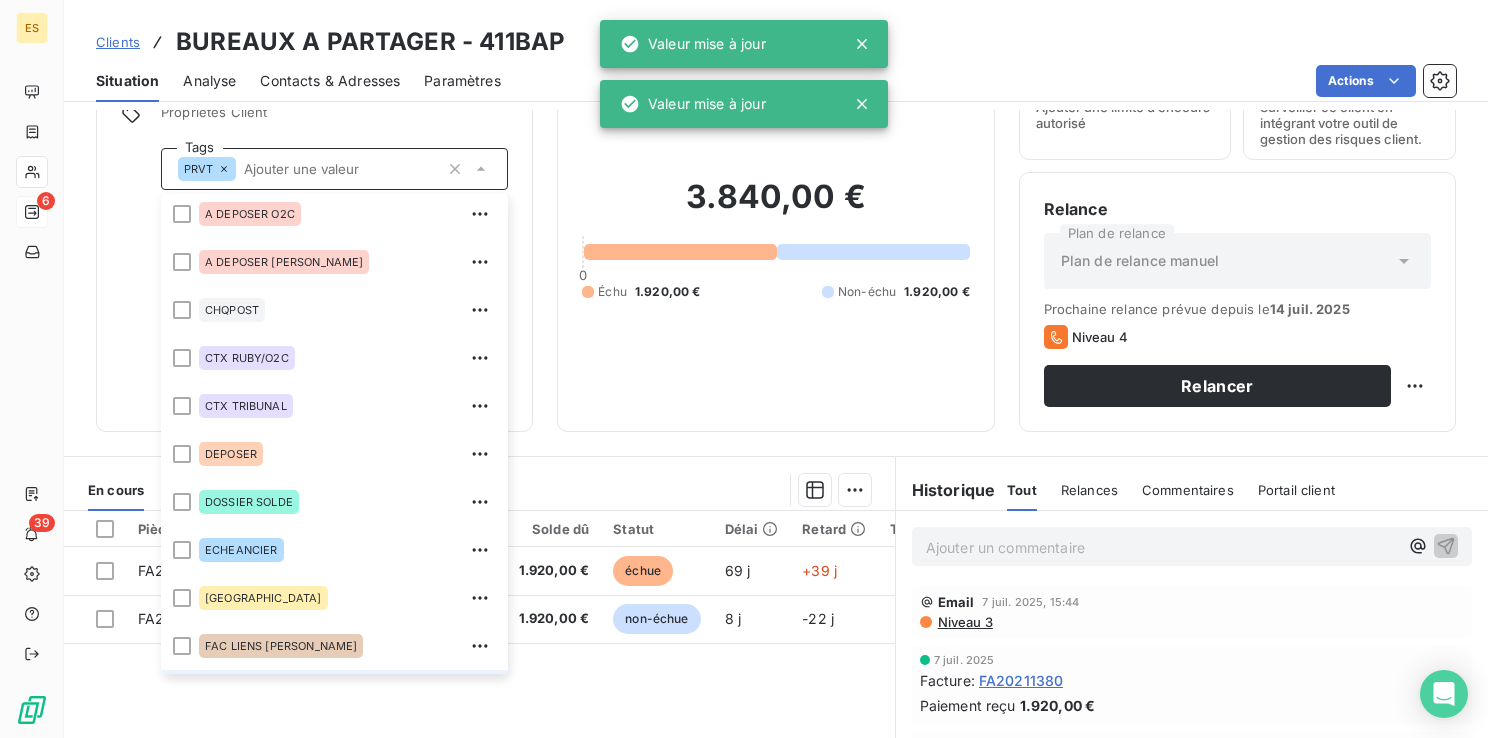 scroll, scrollTop: 0, scrollLeft: 0, axis: both 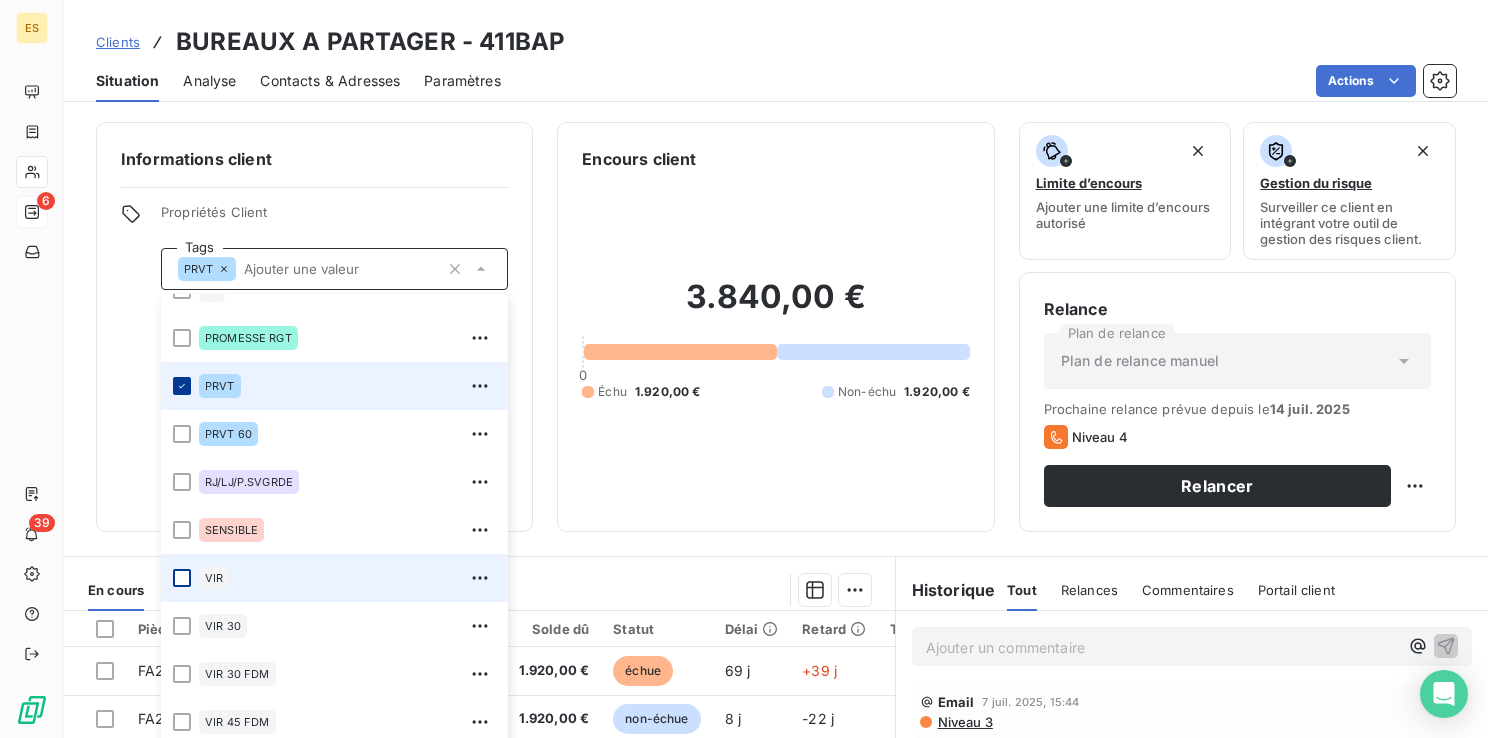 click at bounding box center [182, 578] 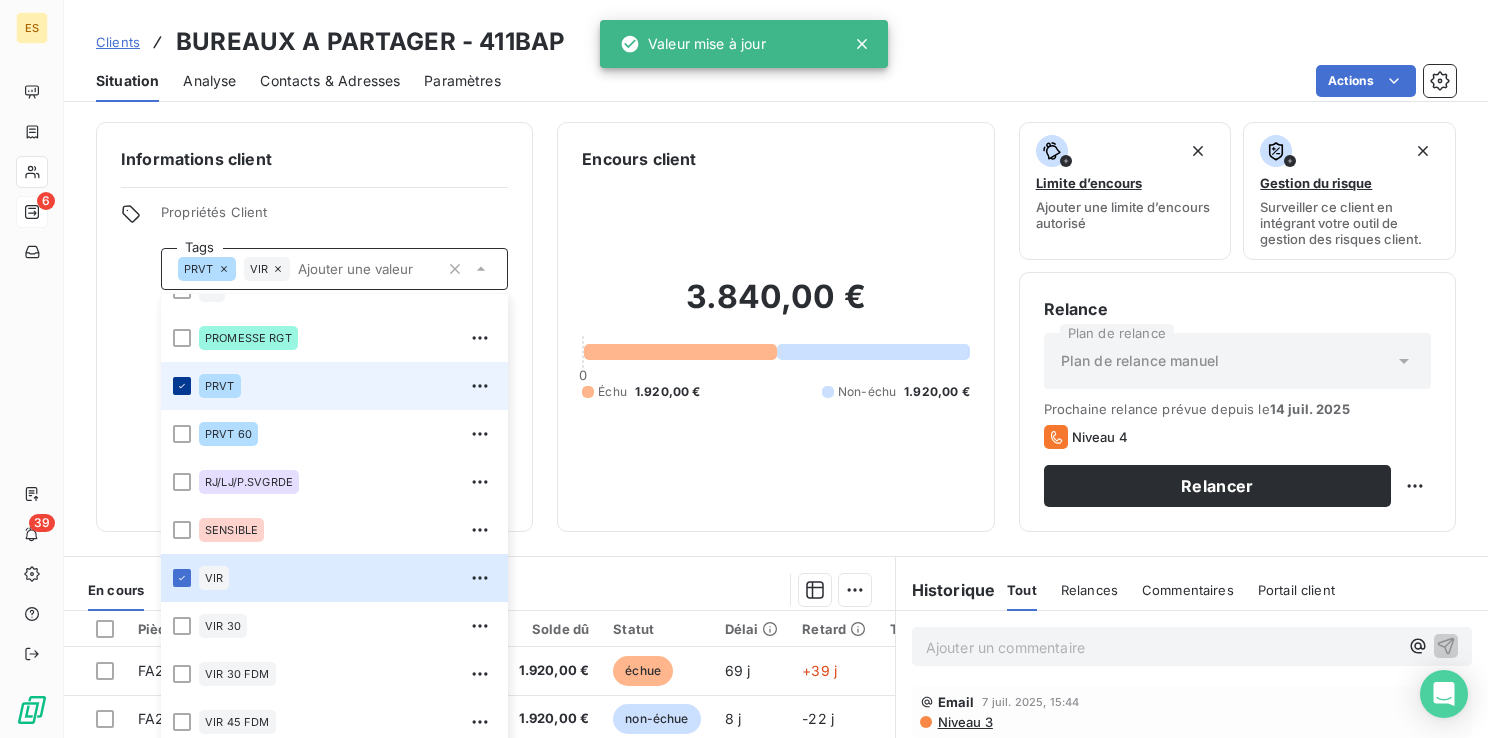 click 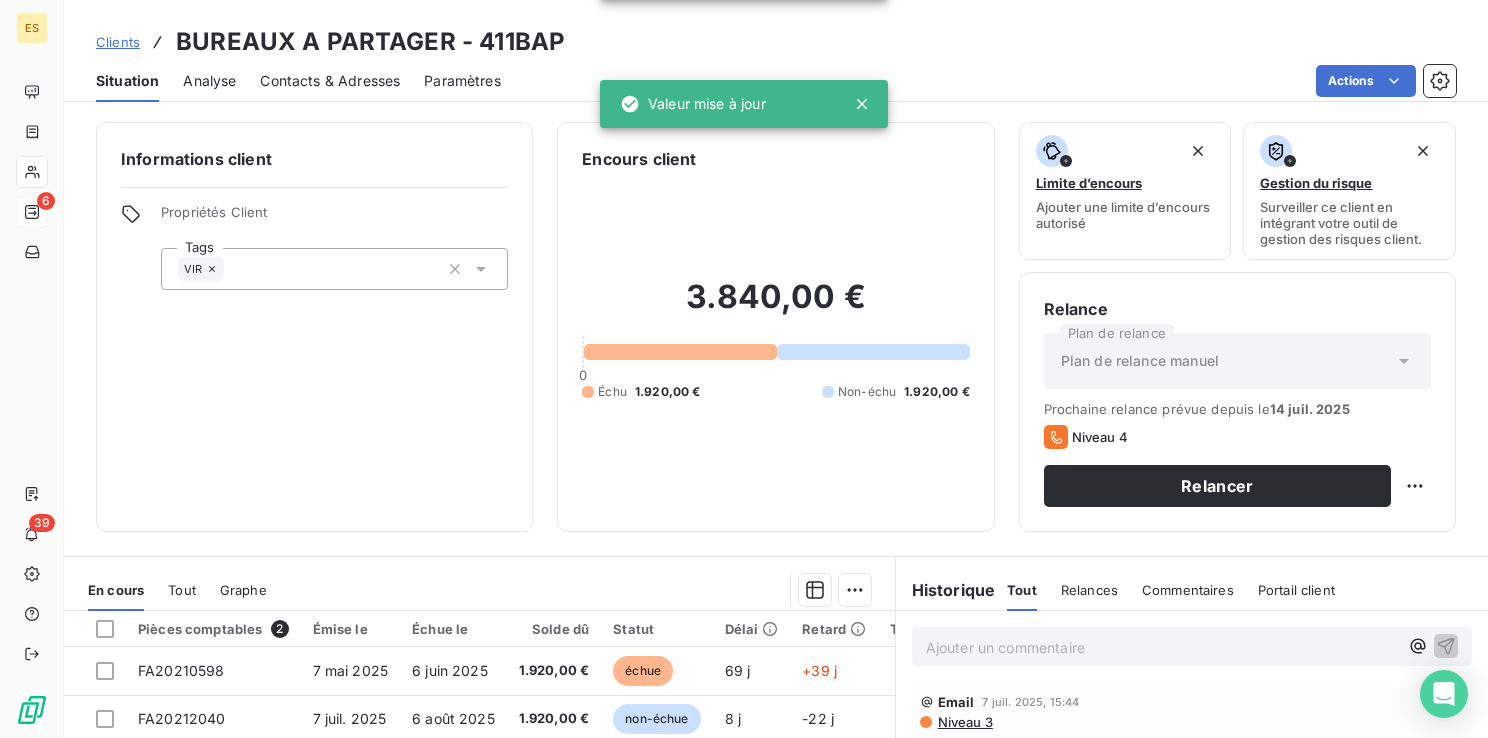click on "VIR" at bounding box center [201, 269] 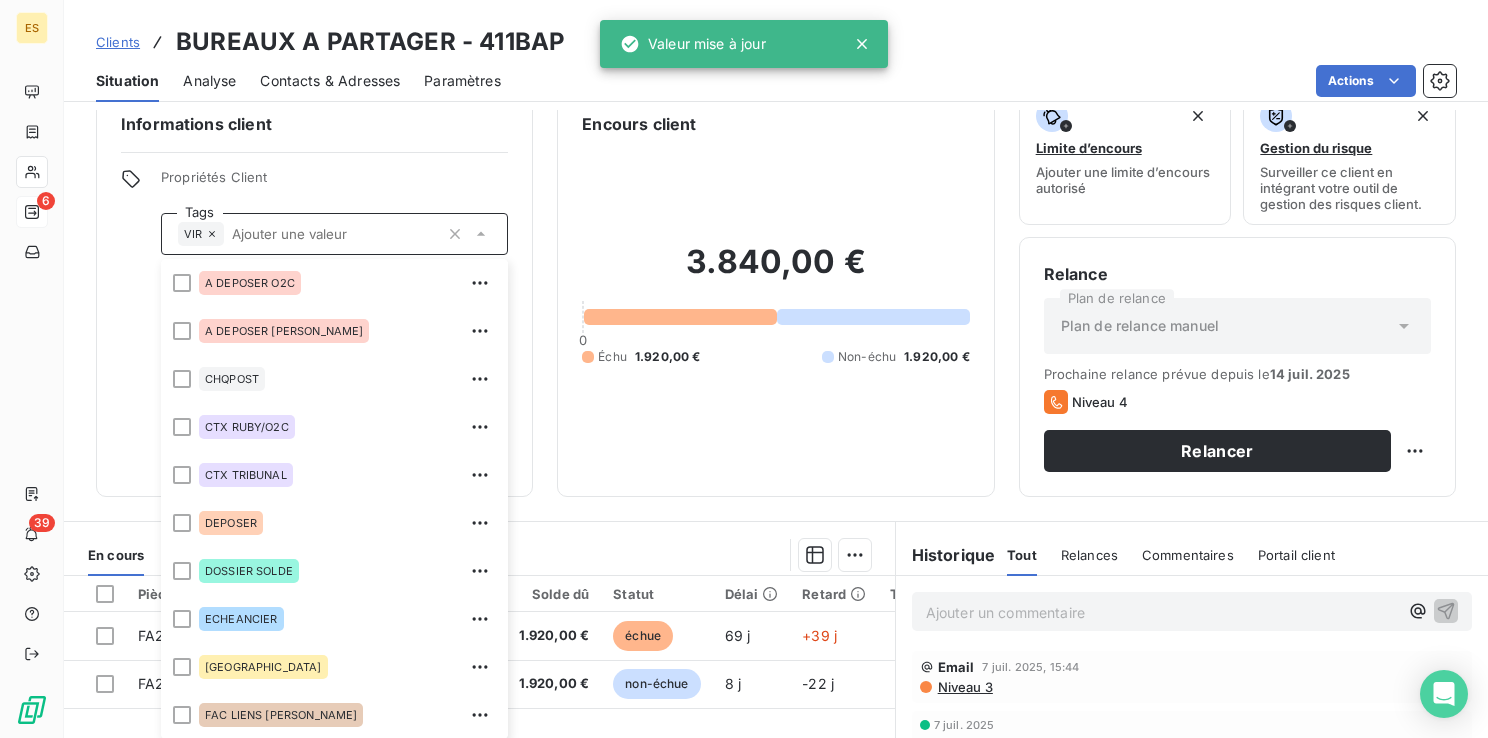 scroll, scrollTop: 528, scrollLeft: 0, axis: vertical 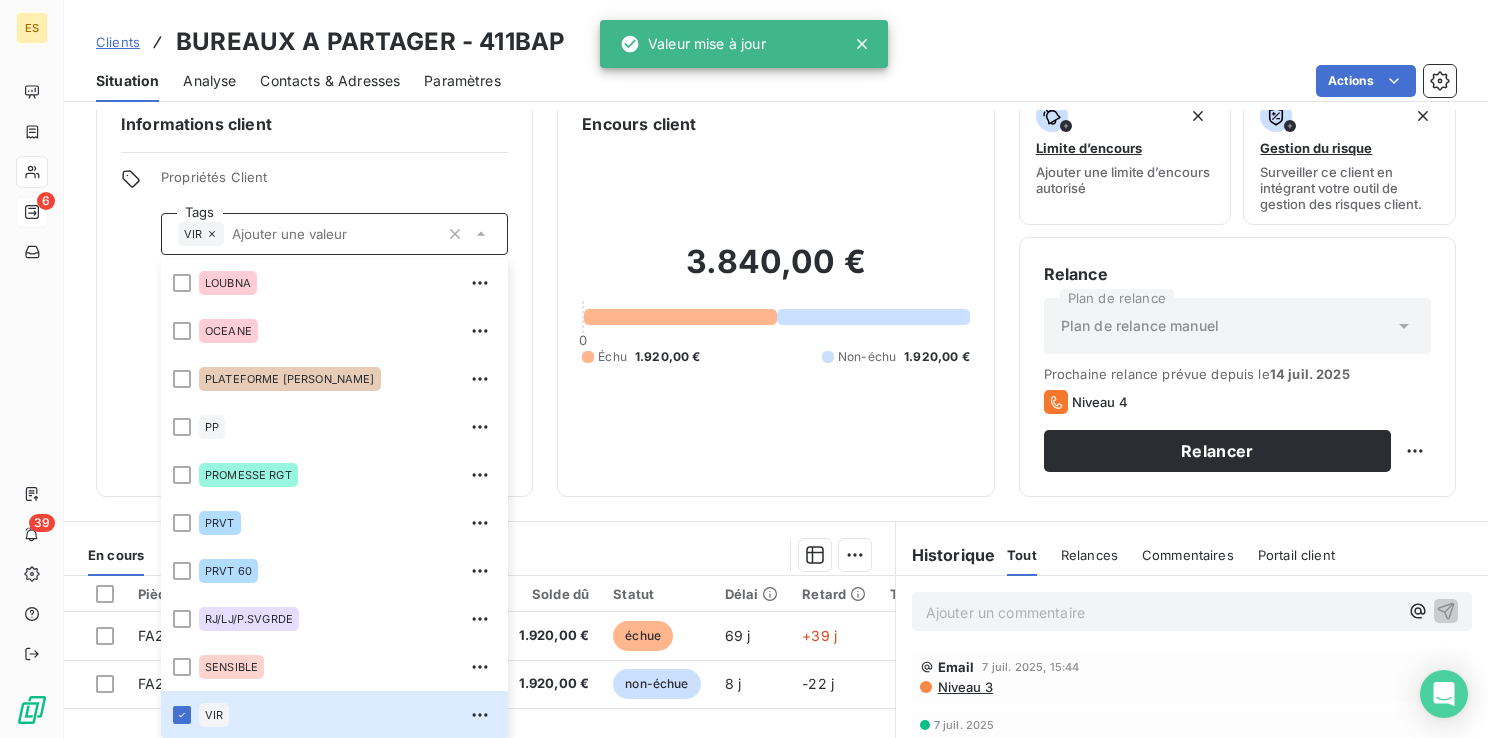 click on "Informations client Propriétés Client Tags VIR A DEPOSER O2C A DEPOSER RUBY CHQPOST CTX RUBY/O2C CTX TRIBUNAL DEPOSER DOSSIER SOLDE ECHEANCIER ESPAGNE FAC LIENS ANTOINE G FORMATION [PERSON_NAME] J [PERSON_NAME] [PERSON_NAME] PLATEFORME [PERSON_NAME] PP PROMESSE RGT PRVT PRVT 60 RJ/LJ/P.SVGRDE SENSIBLE VIR VIR 30 VIR 30 FDM VIR 45 FDM VIR 60 VIR15 VIRR" at bounding box center (314, 292) 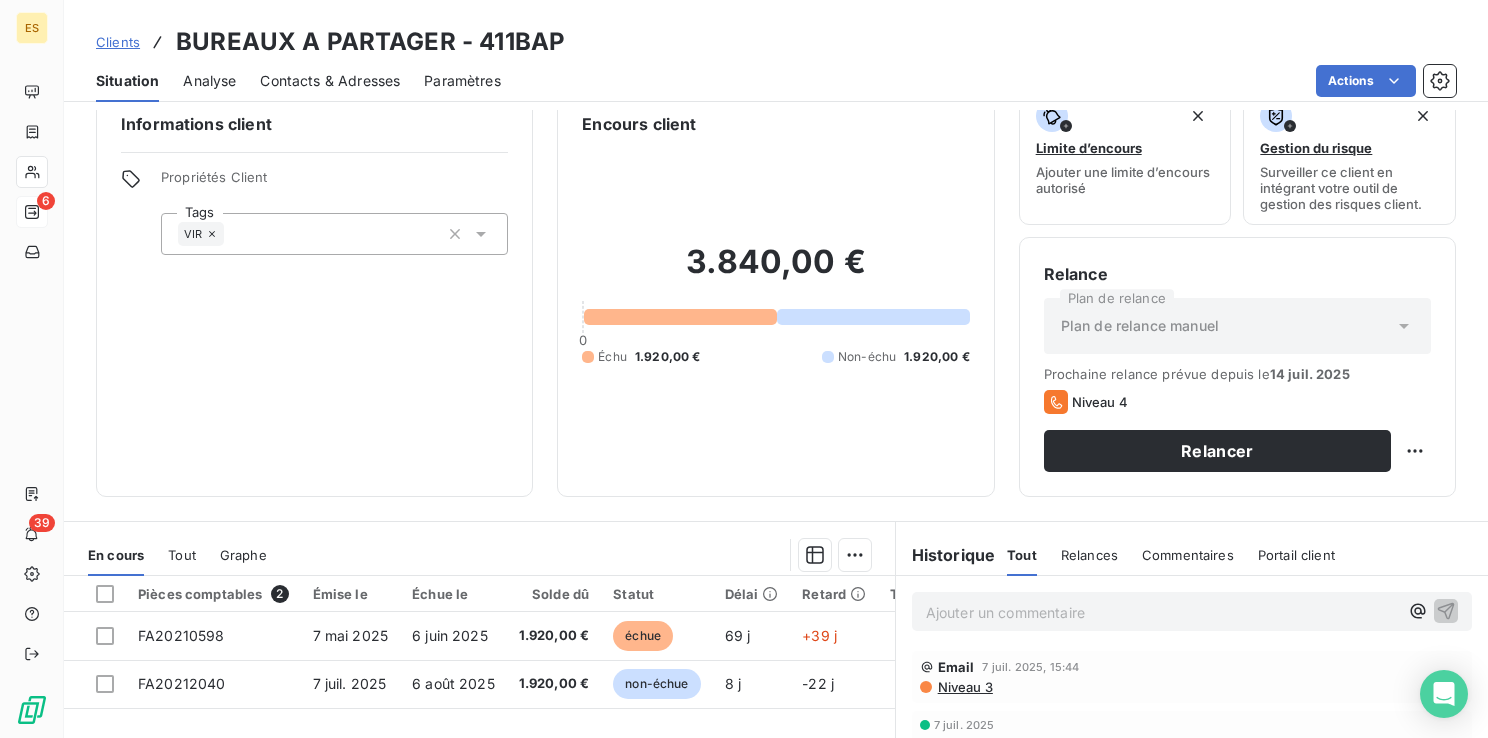 click on "Informations client Propriétés Client Tags VIR" at bounding box center (314, 292) 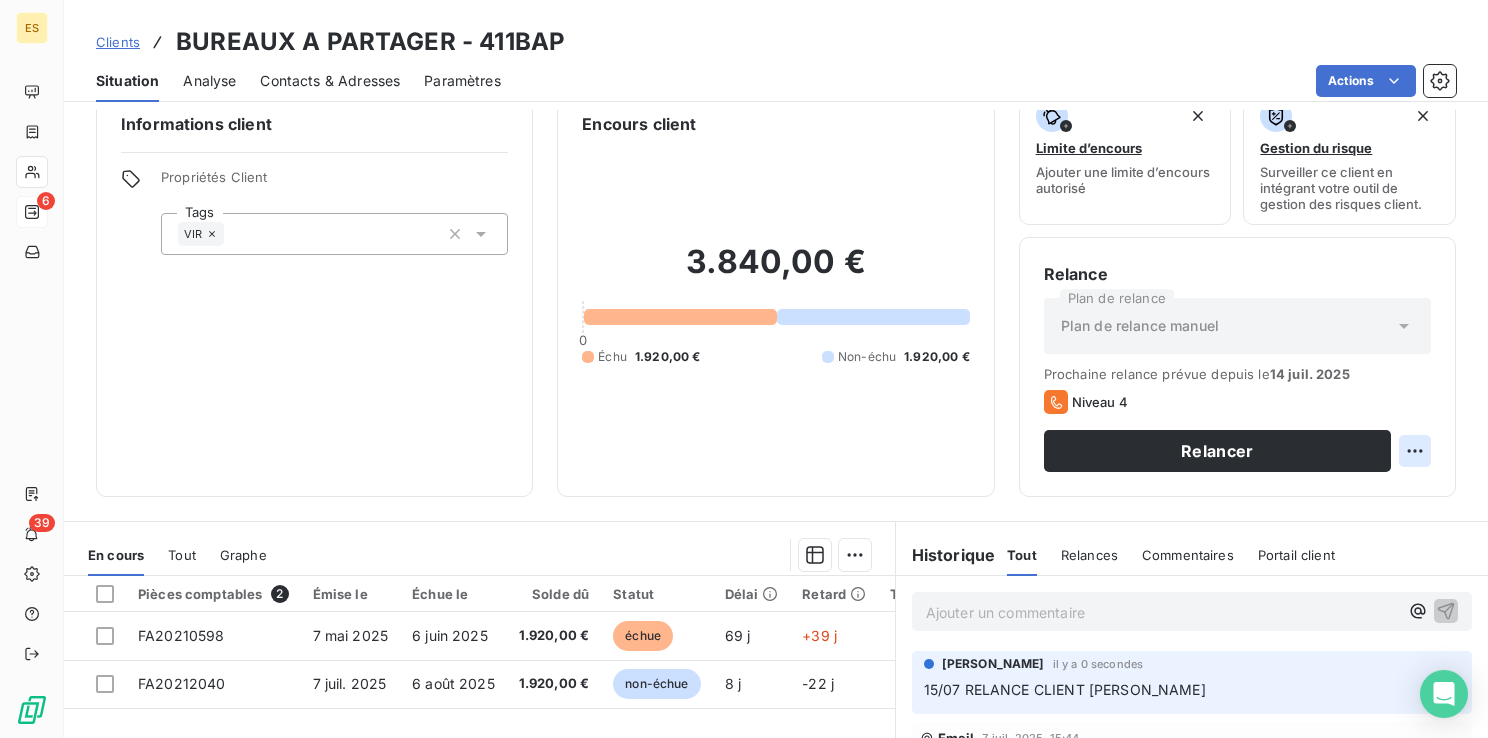click on "ES 6 39 Clients BUREAUX A PARTAGER - 411BAP Situation Analyse Contacts & Adresses Paramètres Actions Informations client Propriétés Client Tags VIR Encours client   3.840,00 € 0 Échu 1.920,00 € Non-échu 1.920,00 €     Limite d’encours Ajouter une limite d’encours autorisé Gestion du risque Surveiller ce client en intégrant votre outil de gestion des risques client. Relance Plan de relance Plan de relance [PERSON_NAME] Prochaine relance prévue depuis le  14 juil. 2025 Niveau 4 Relancer En cours Tout Graphe Pièces comptables 2 Émise le Échue le Solde dû Statut Délai   Retard   Tag relance   FA20210598 7 mai 2025 6 juin 2025 1.920,00 € échue 69 j +39 j FA20212040 7 juil. 2025 6 août 2025 1.920,00 € non-échue 8 j -22 j Lignes par page 25 Précédent 1 Suivant Historique Tout Relances Commentaires Portail client Tout Relances Commentaires Portail client Ajouter un commentaire ﻿ [PERSON_NAME] il y a 0 secondes 15/07 RELANCE CLIENT [PERSON_NAME] Email 7 juil. 2025, 15:44 Niveau 3" at bounding box center [744, 369] 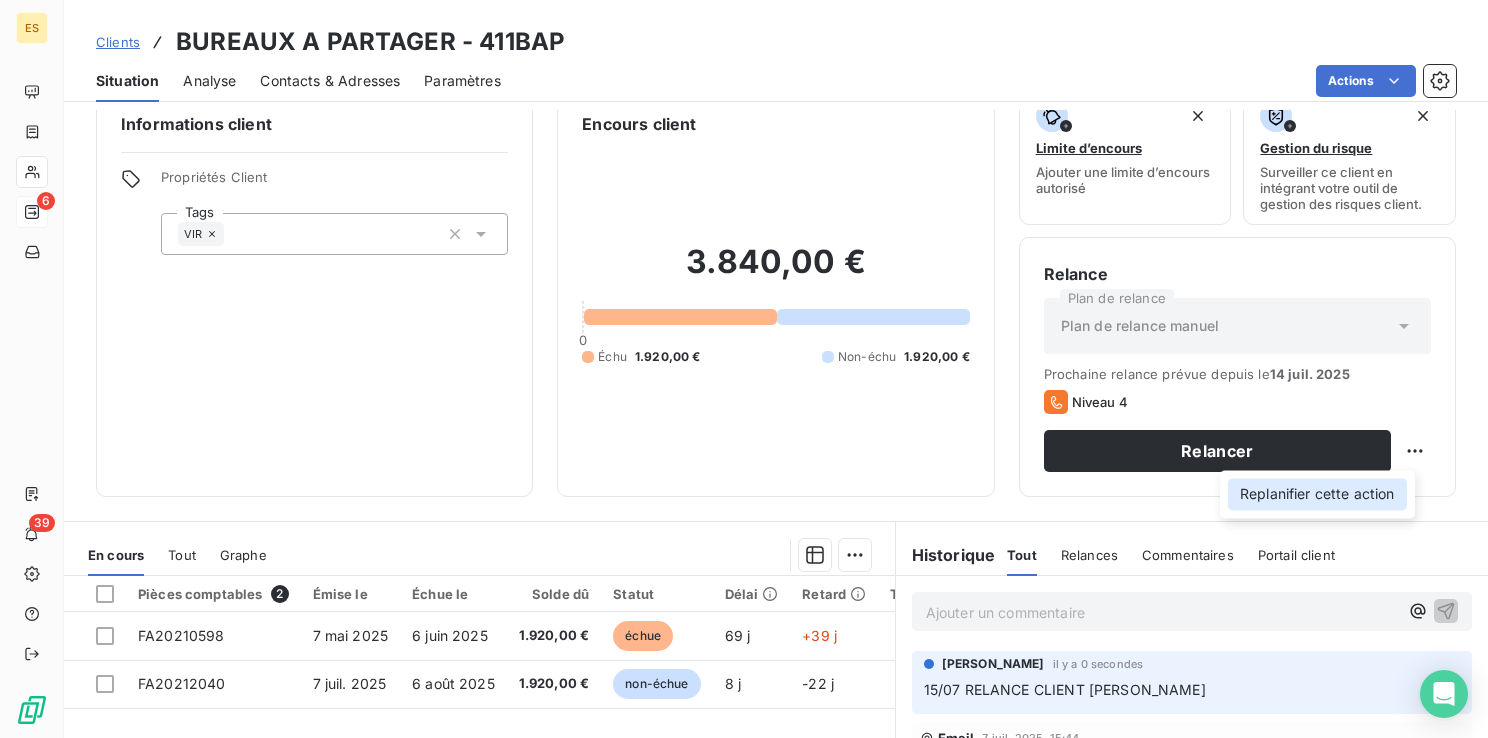 click on "Replanifier cette action" at bounding box center [1317, 494] 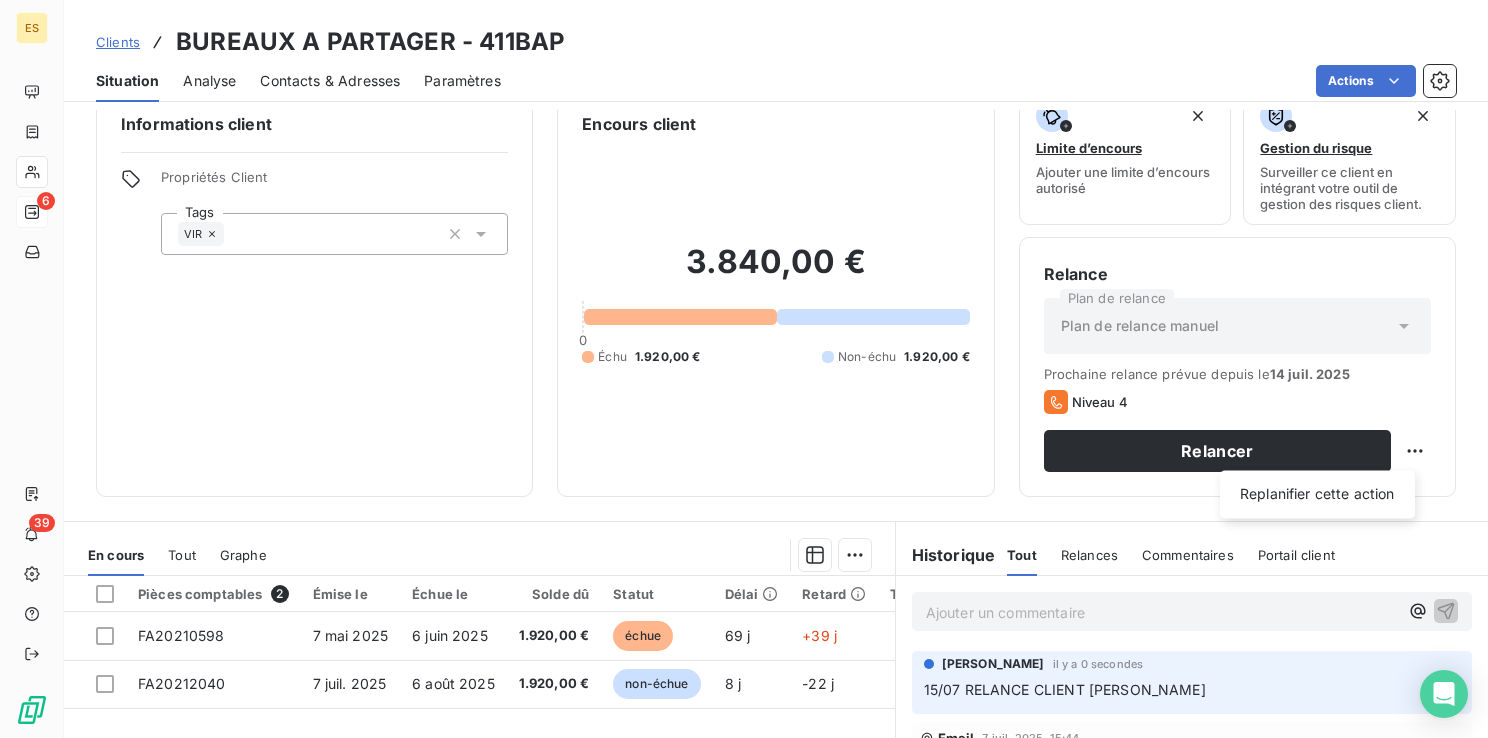 select on "6" 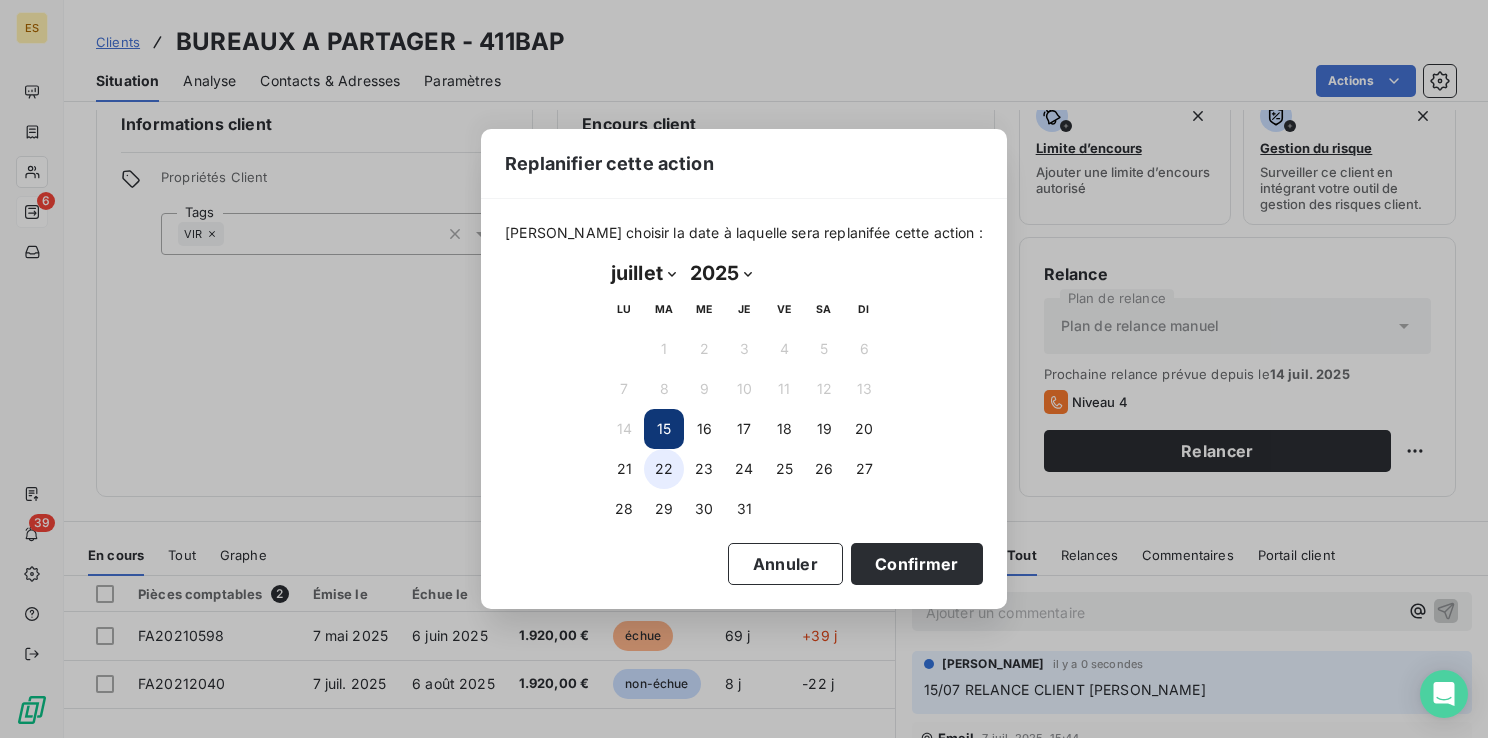 click on "22" at bounding box center (664, 469) 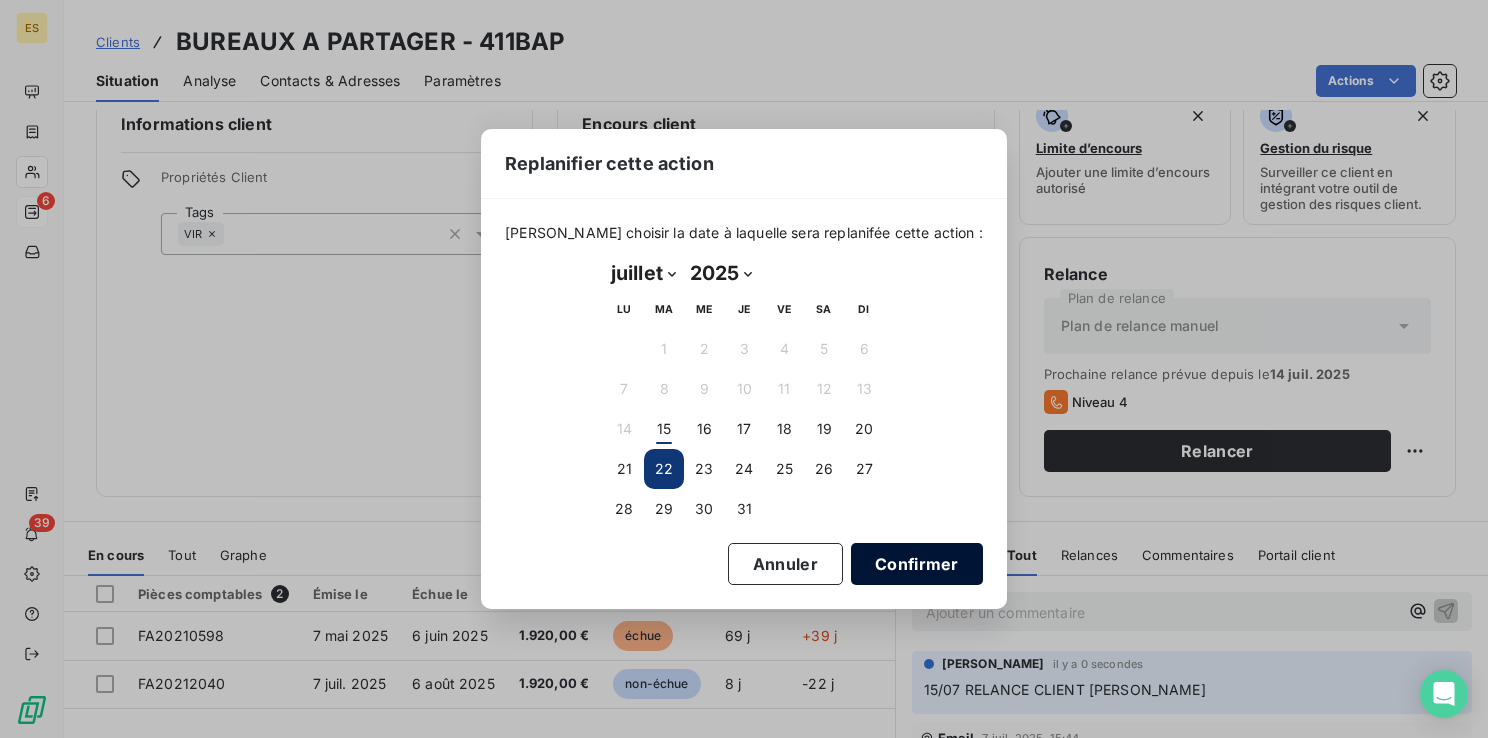 click on "Confirmer" at bounding box center [917, 564] 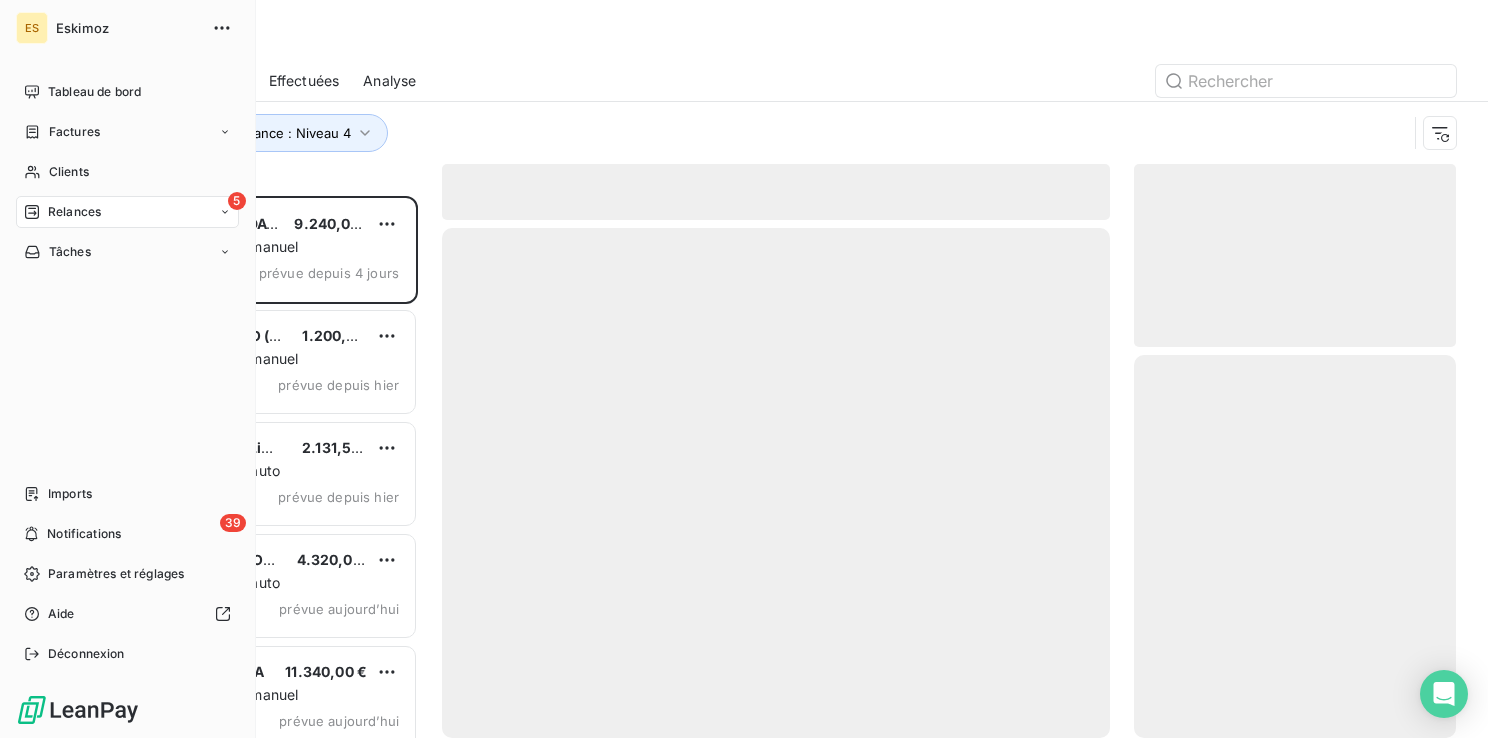 scroll, scrollTop: 16, scrollLeft: 16, axis: both 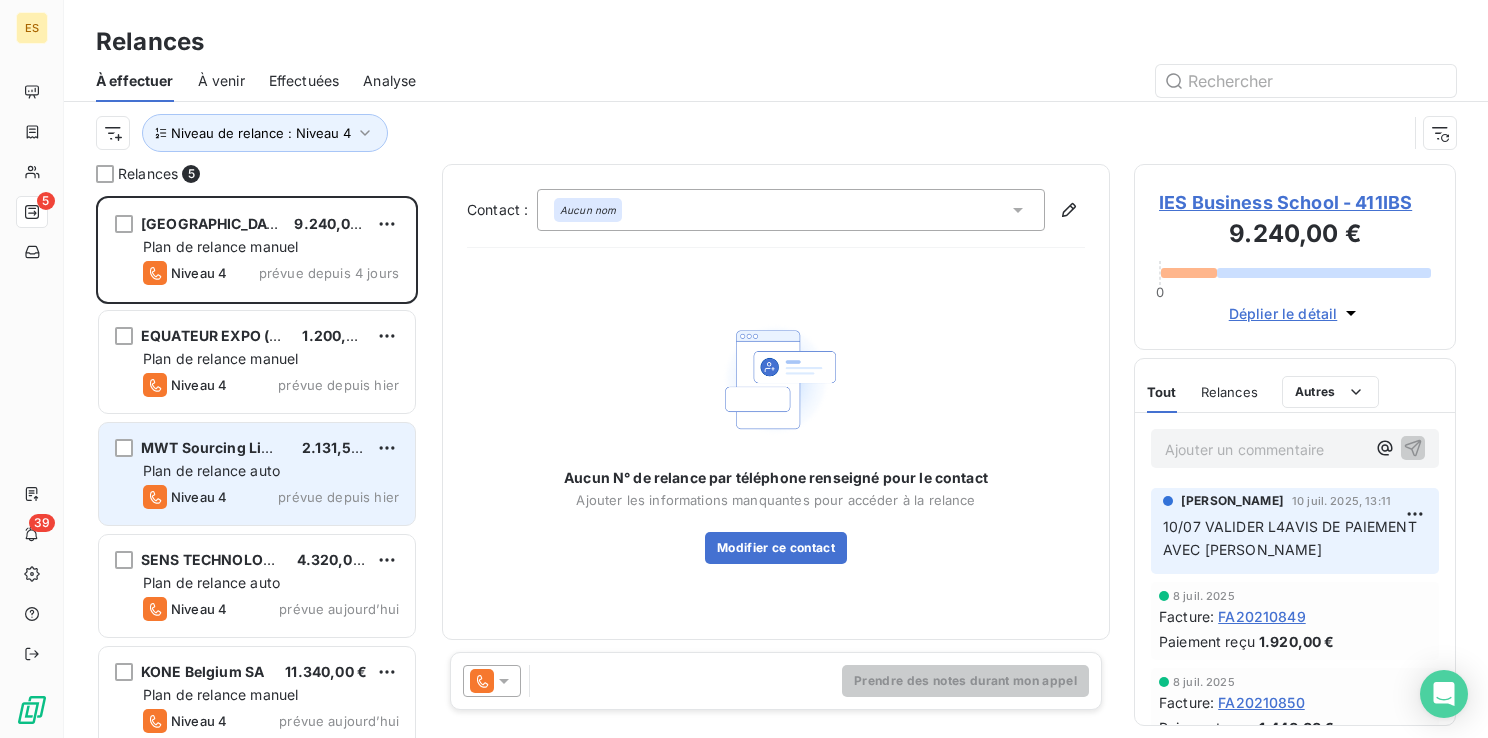 click on "MWT Sourcing Limited" at bounding box center [221, 447] 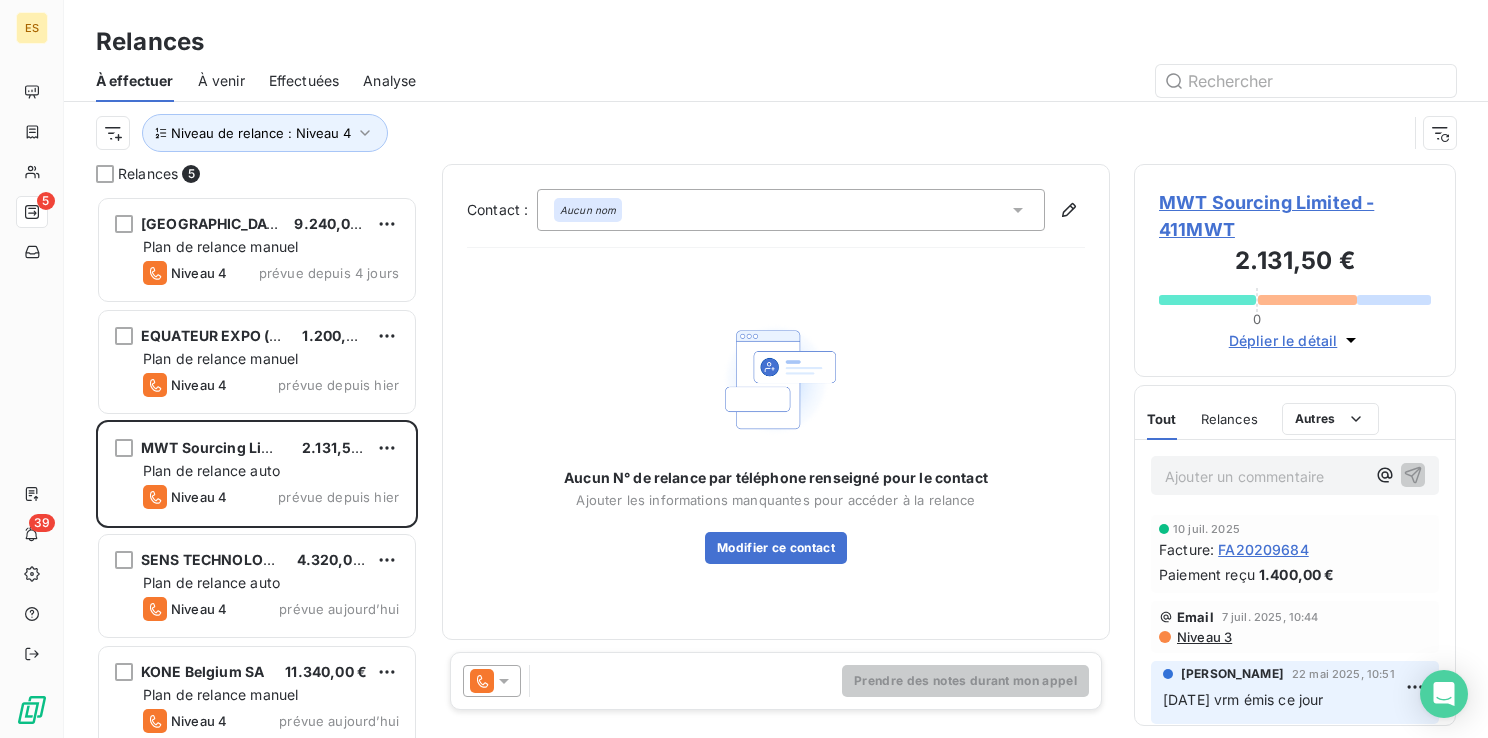 click on "MWT Sourcing Limited - 411MWT" at bounding box center [1295, 216] 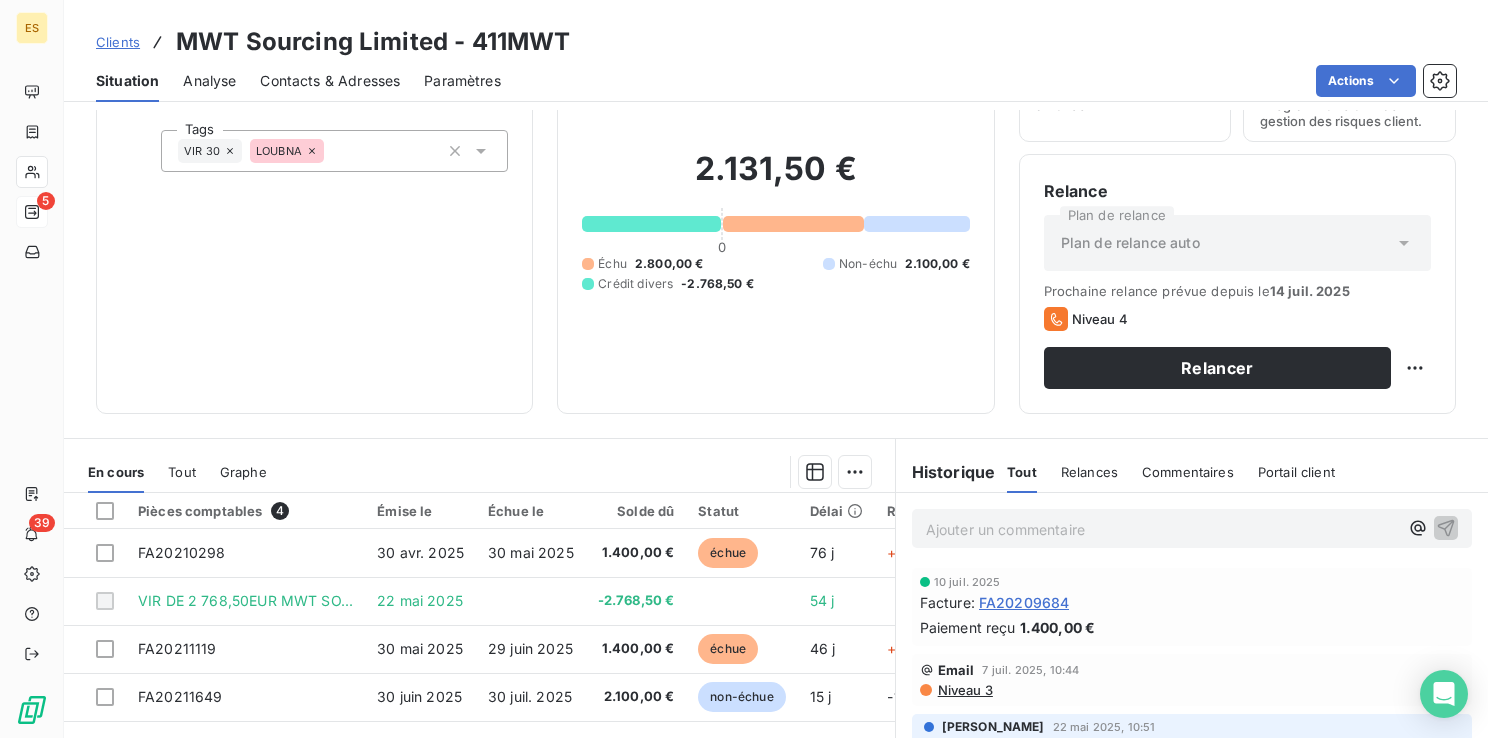 scroll, scrollTop: 0, scrollLeft: 0, axis: both 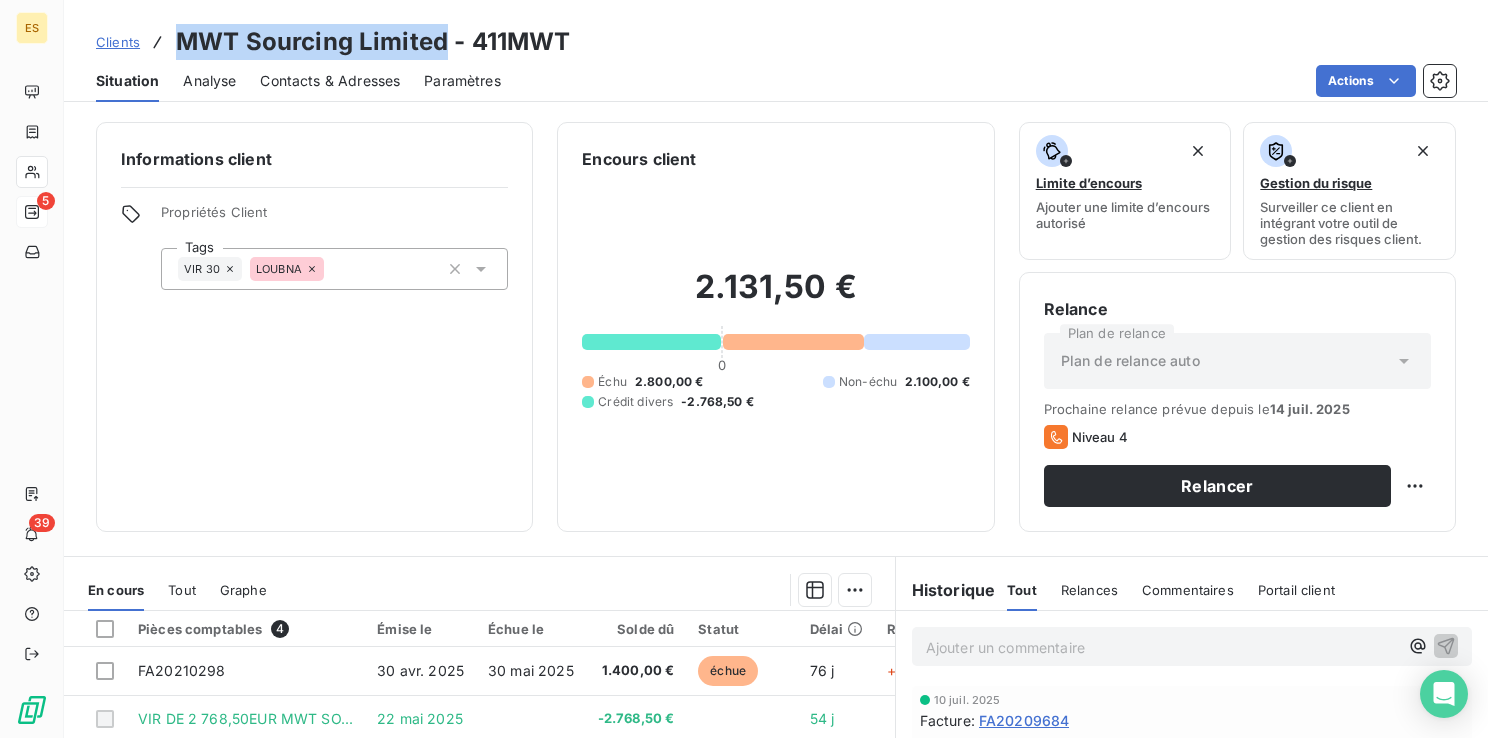 drag, startPoint x: 446, startPoint y: 42, endPoint x: 180, endPoint y: 32, distance: 266.1879 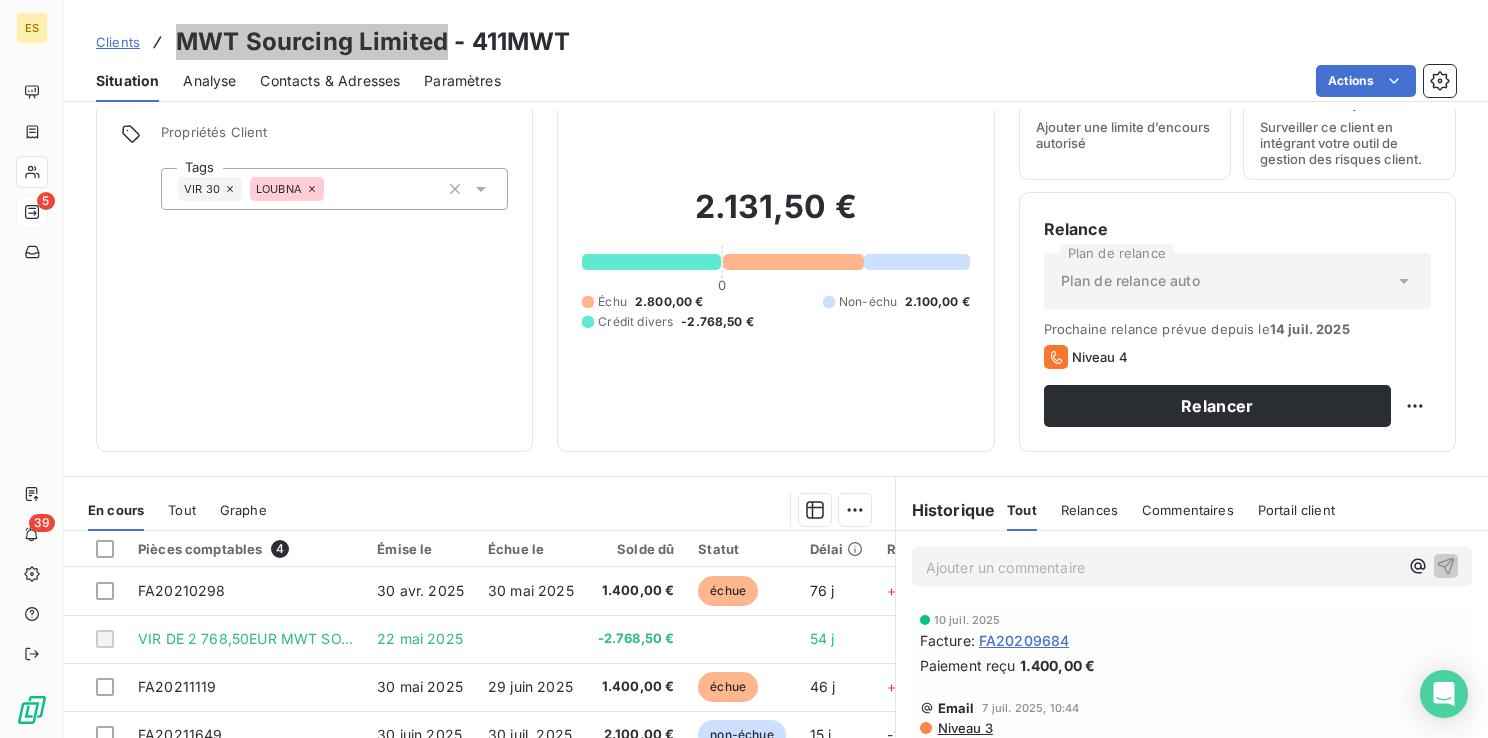 scroll, scrollTop: 200, scrollLeft: 0, axis: vertical 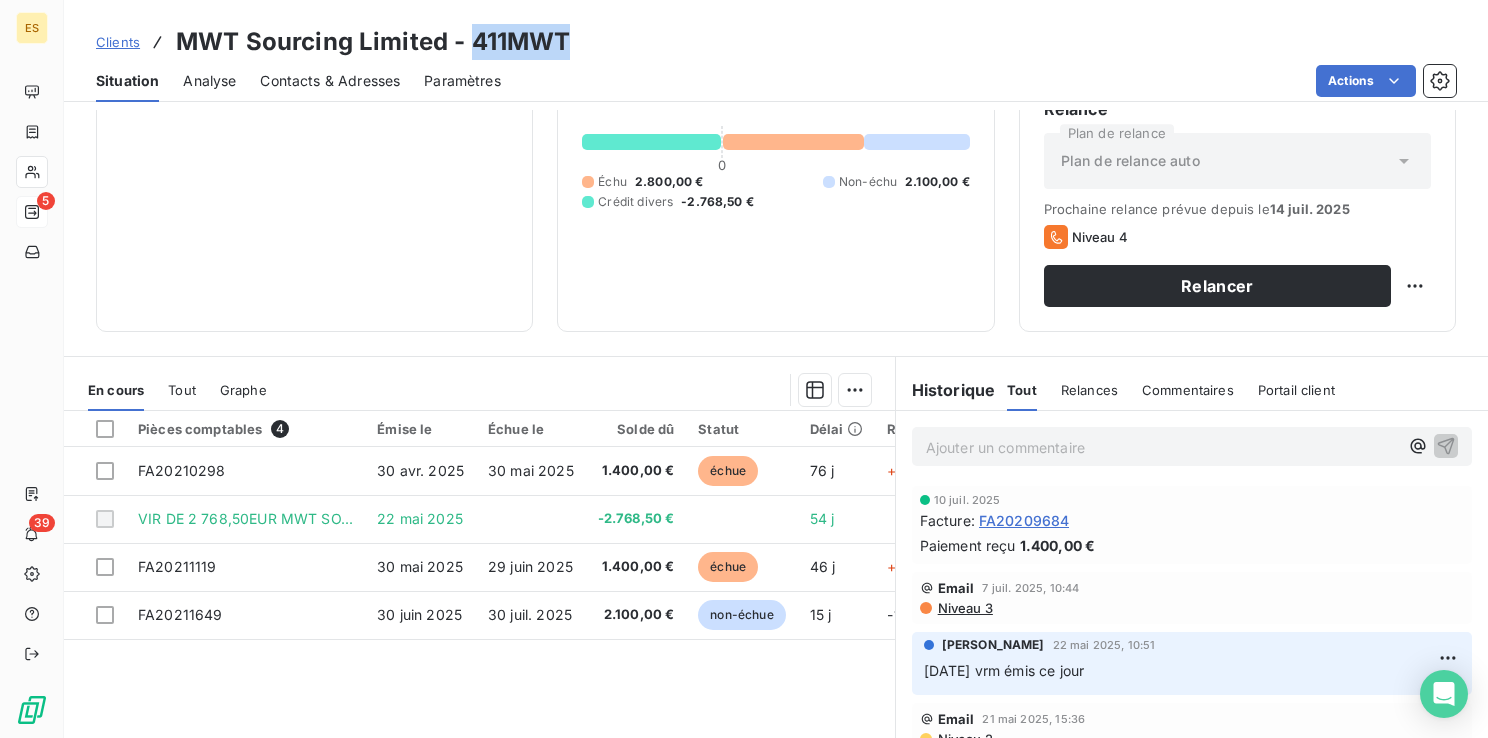 drag, startPoint x: 464, startPoint y: 38, endPoint x: 568, endPoint y: 52, distance: 104.93808 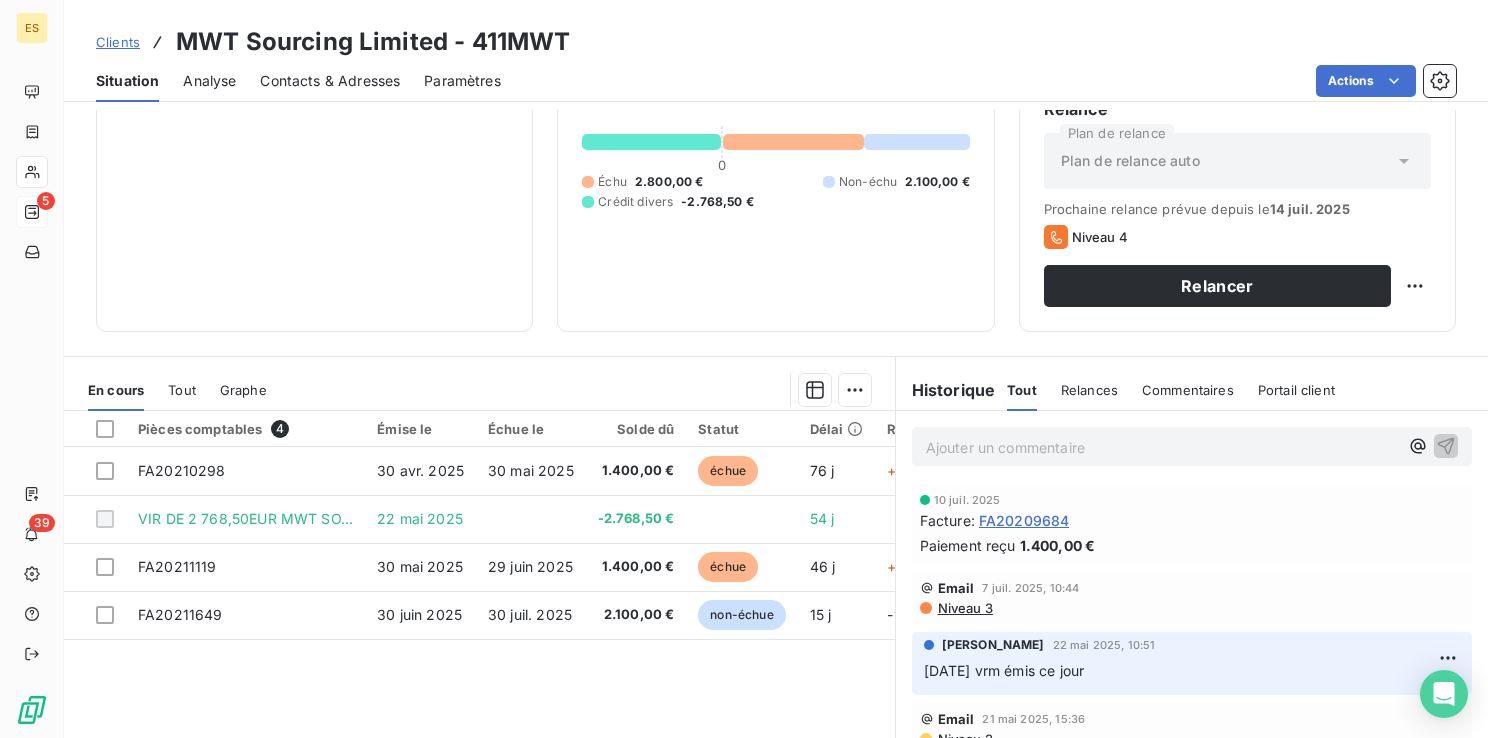 click on "Informations client Propriétés Client Tags VIR 30 LOUBNA" at bounding box center [314, 127] 